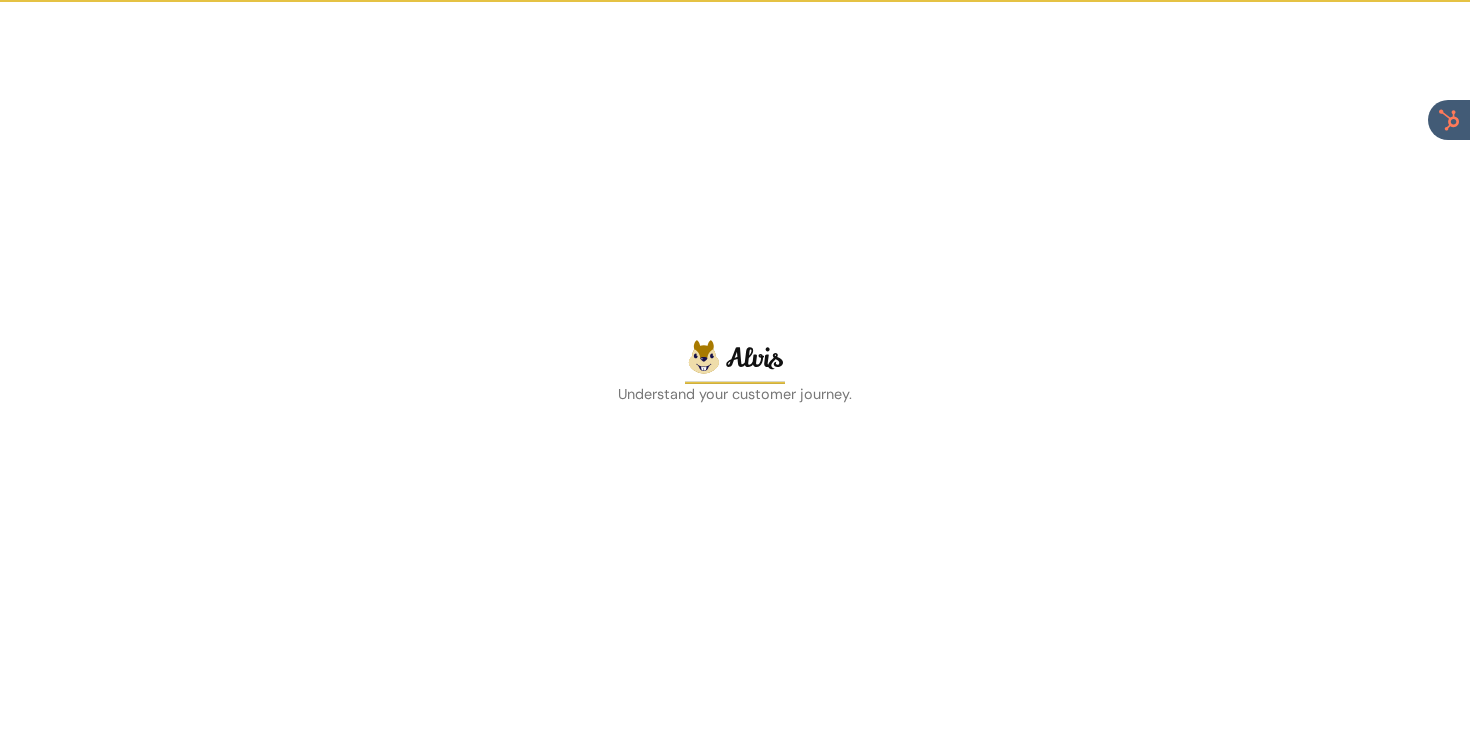 scroll, scrollTop: 0, scrollLeft: 0, axis: both 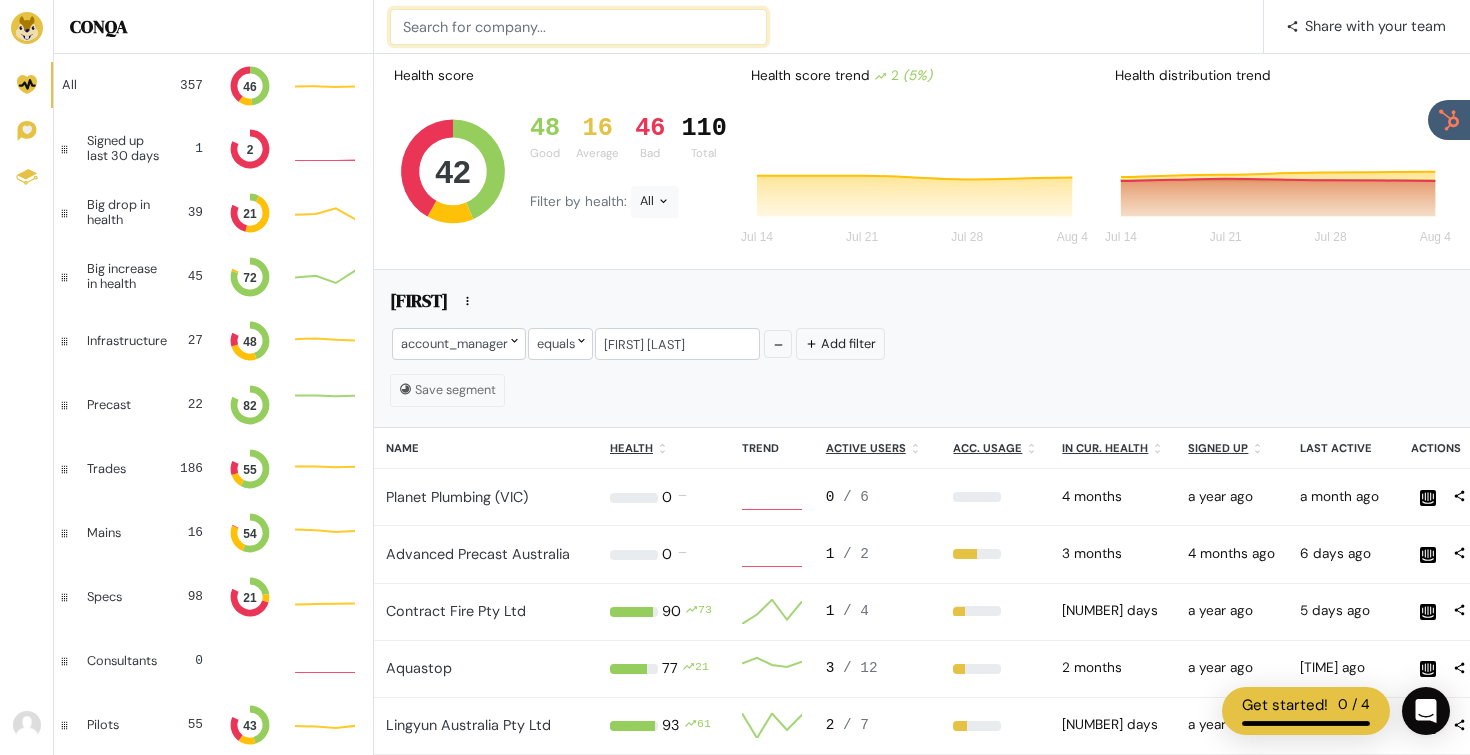click at bounding box center (578, 27) 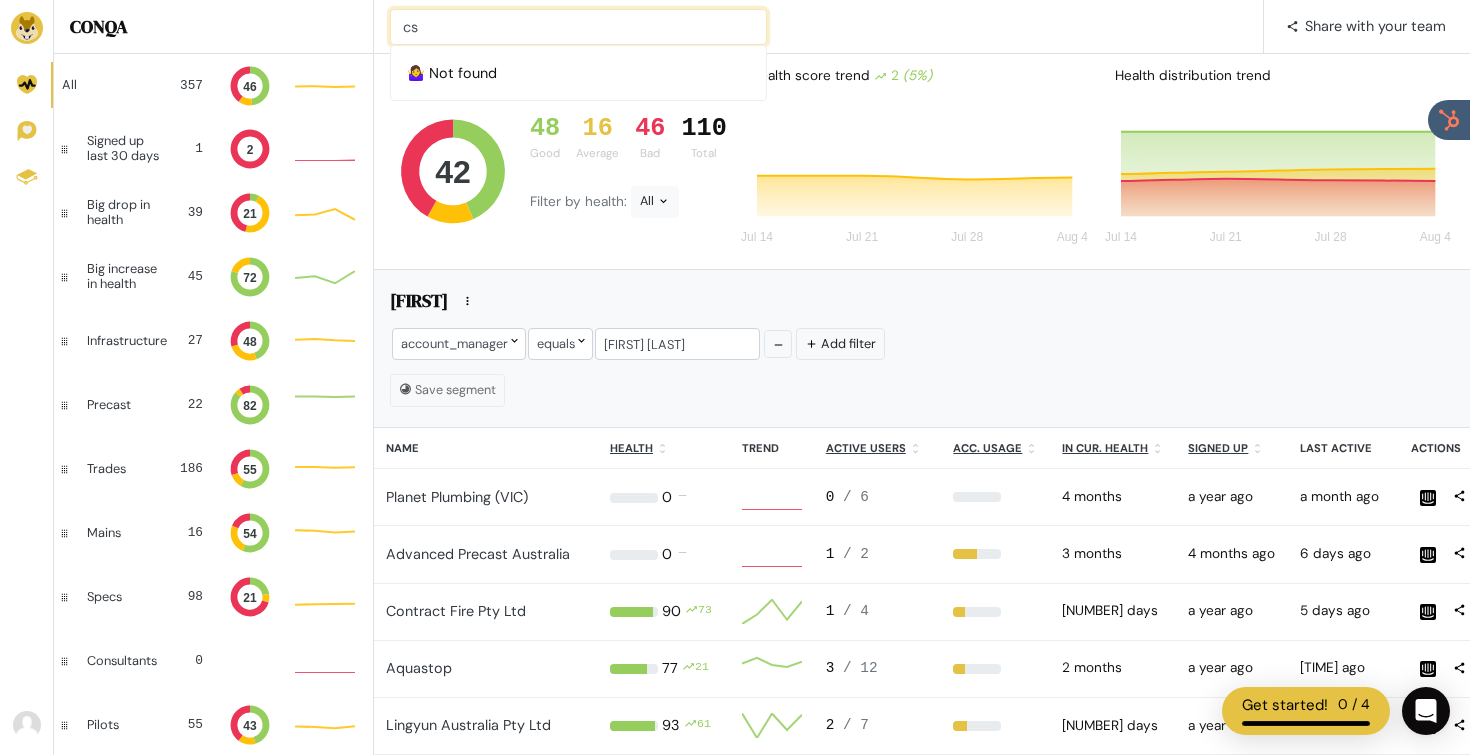 type on "c" 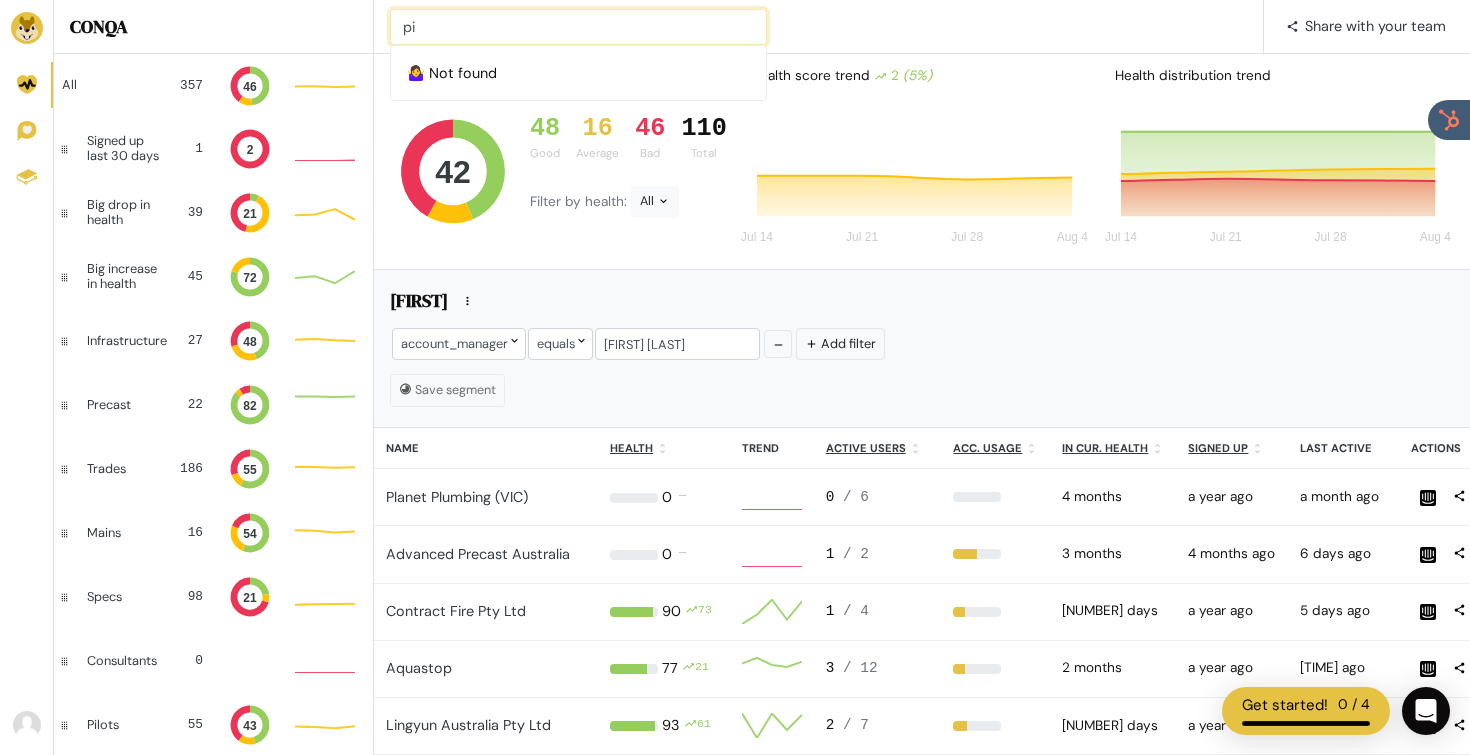 type on "p" 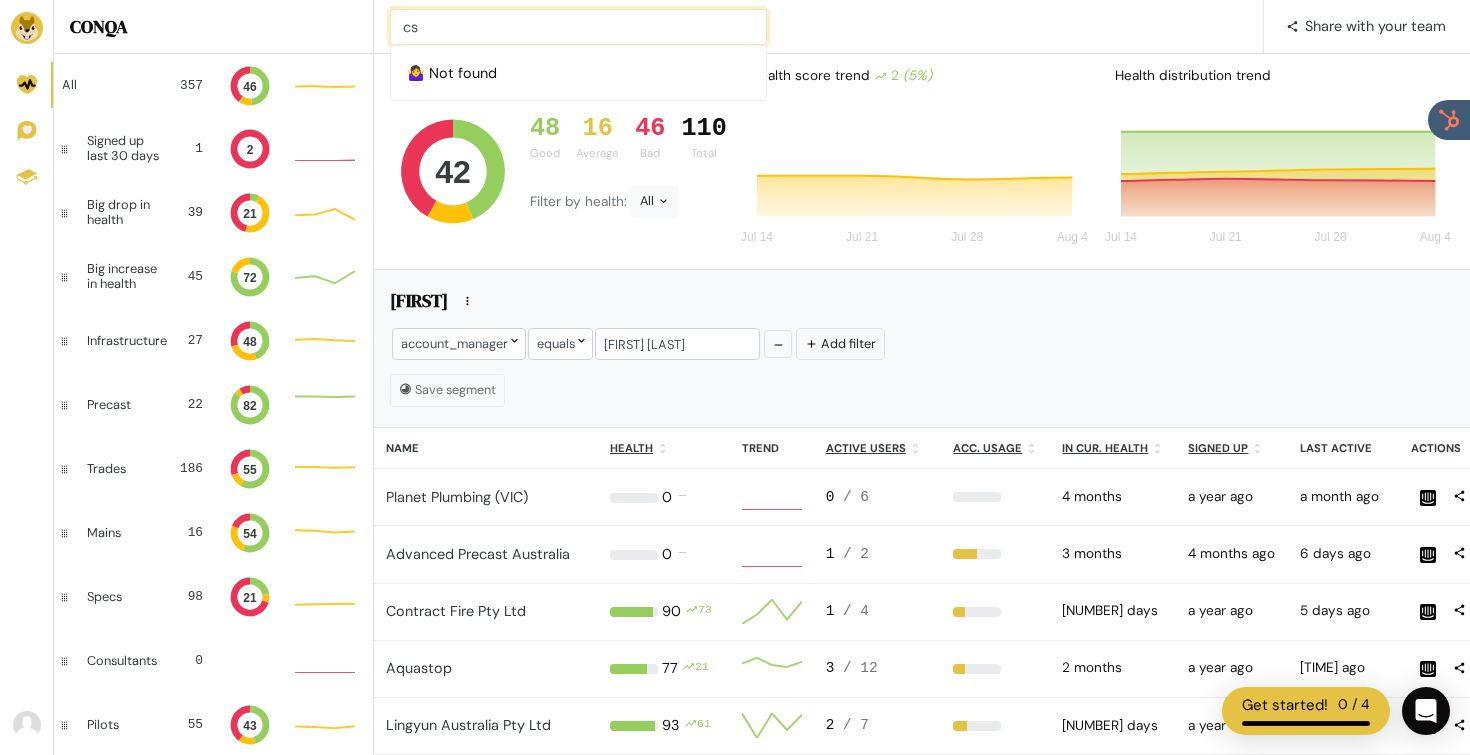 type on "c" 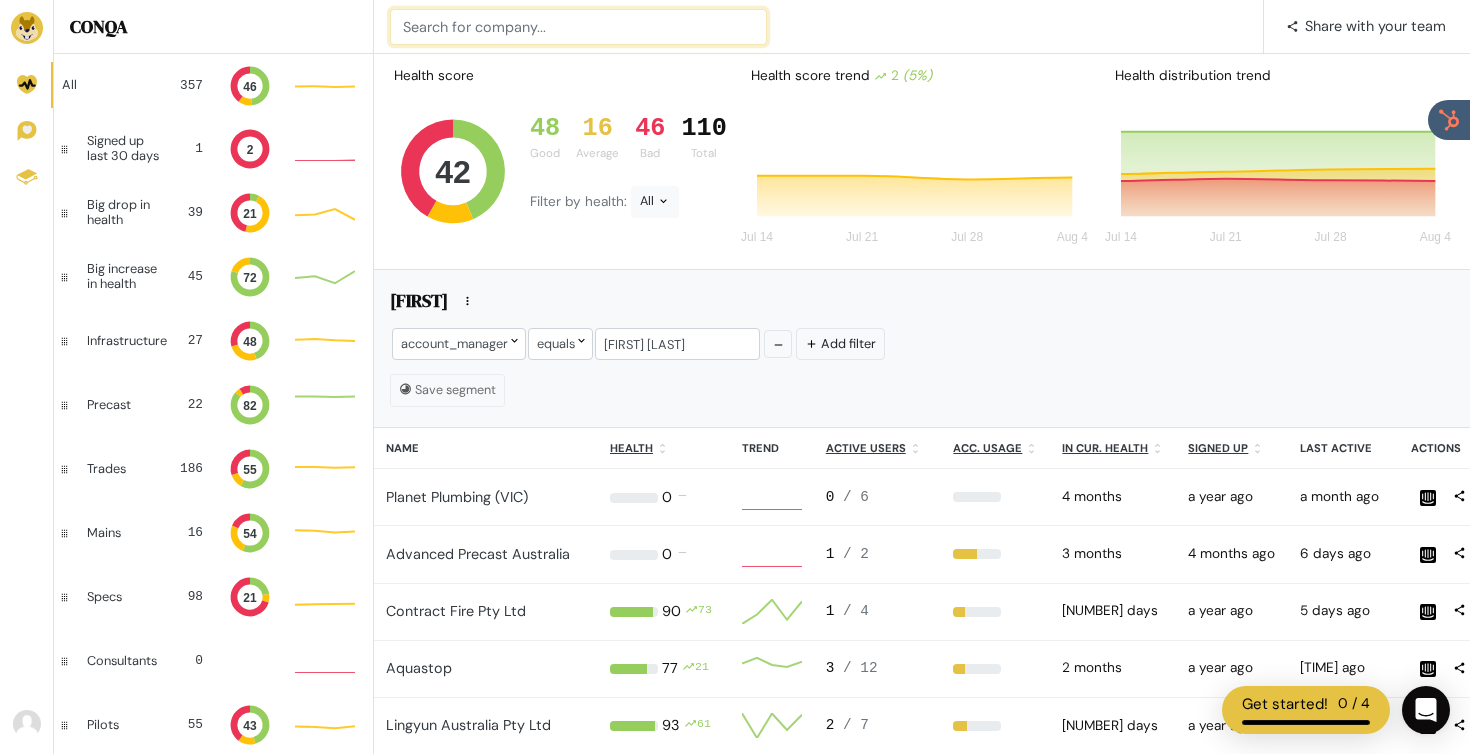 scroll, scrollTop: 175, scrollLeft: 364, axis: both 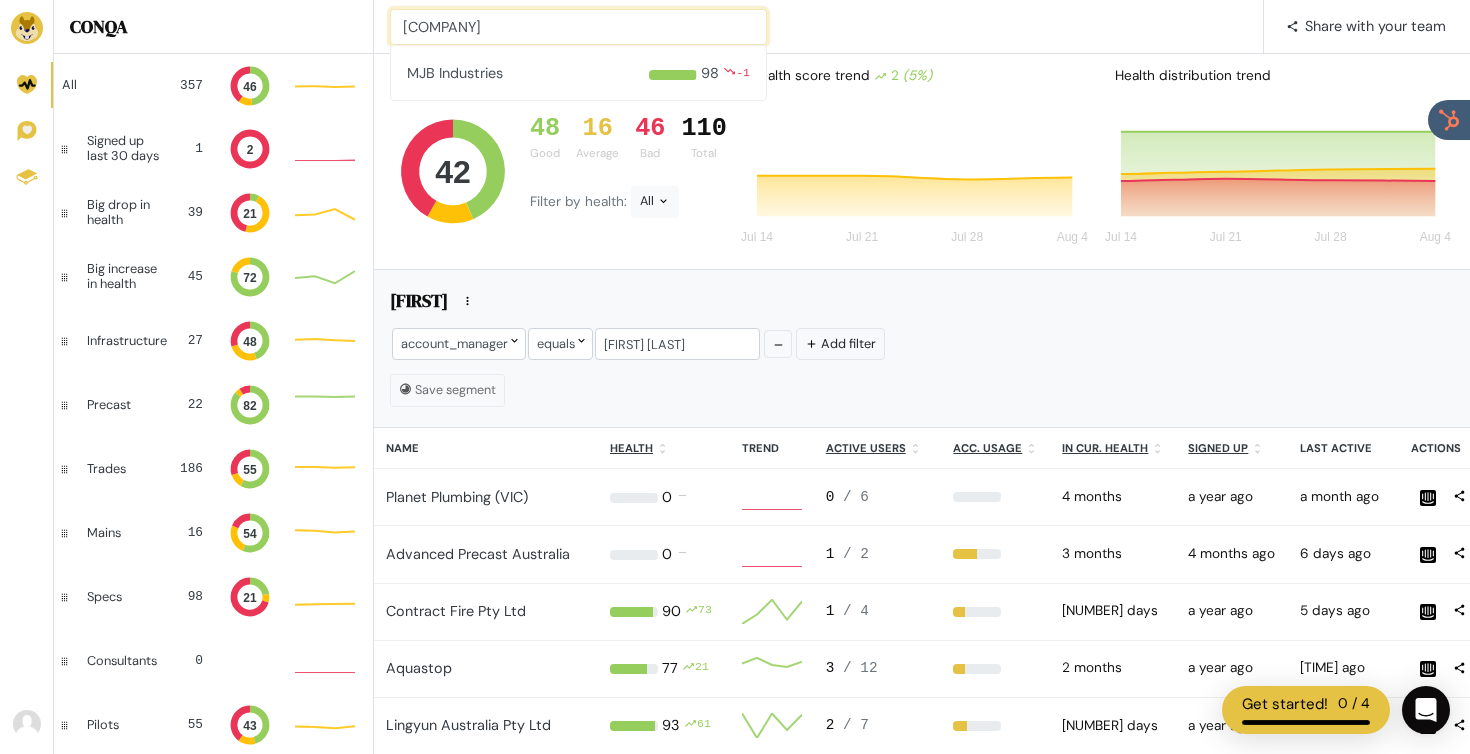 type on "[COMPANY]" 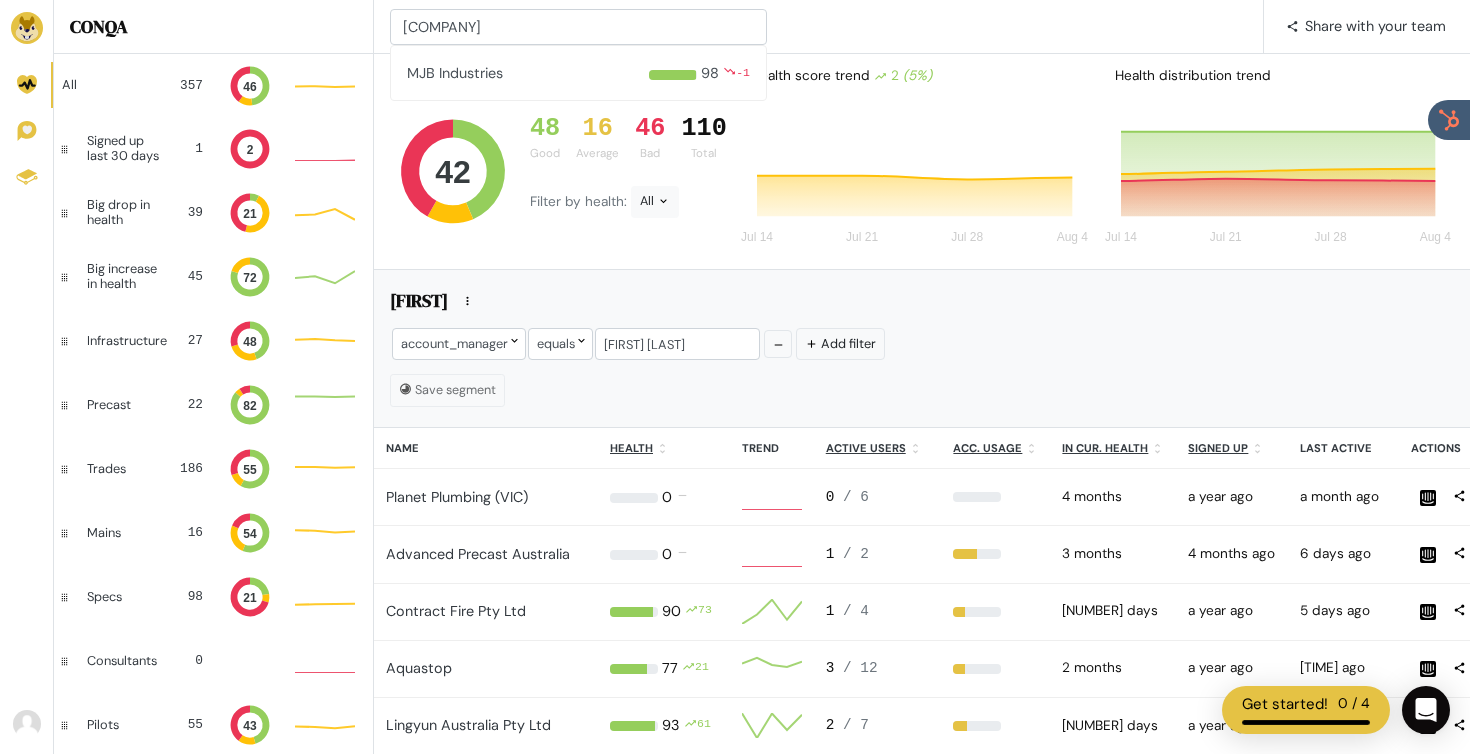 type 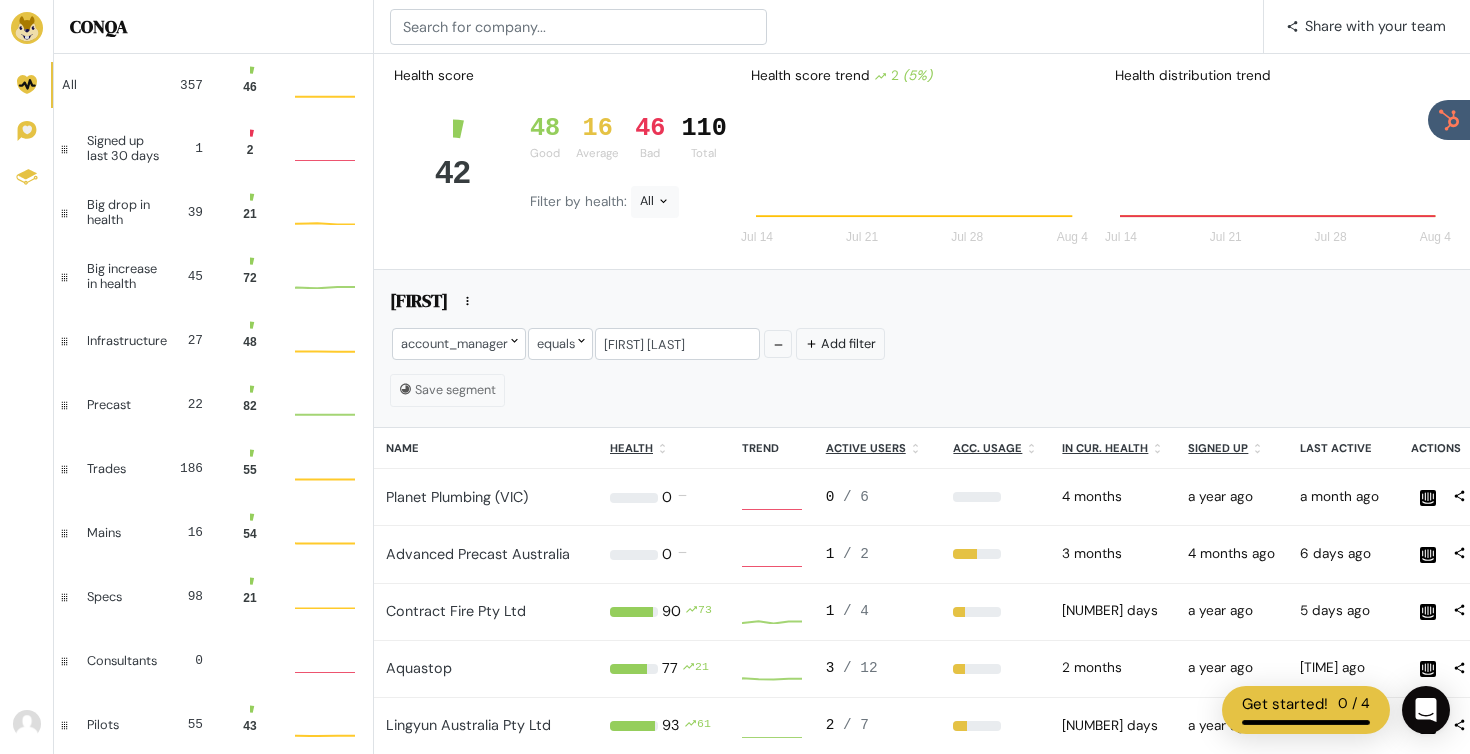 scroll, scrollTop: 1, scrollLeft: 1, axis: both 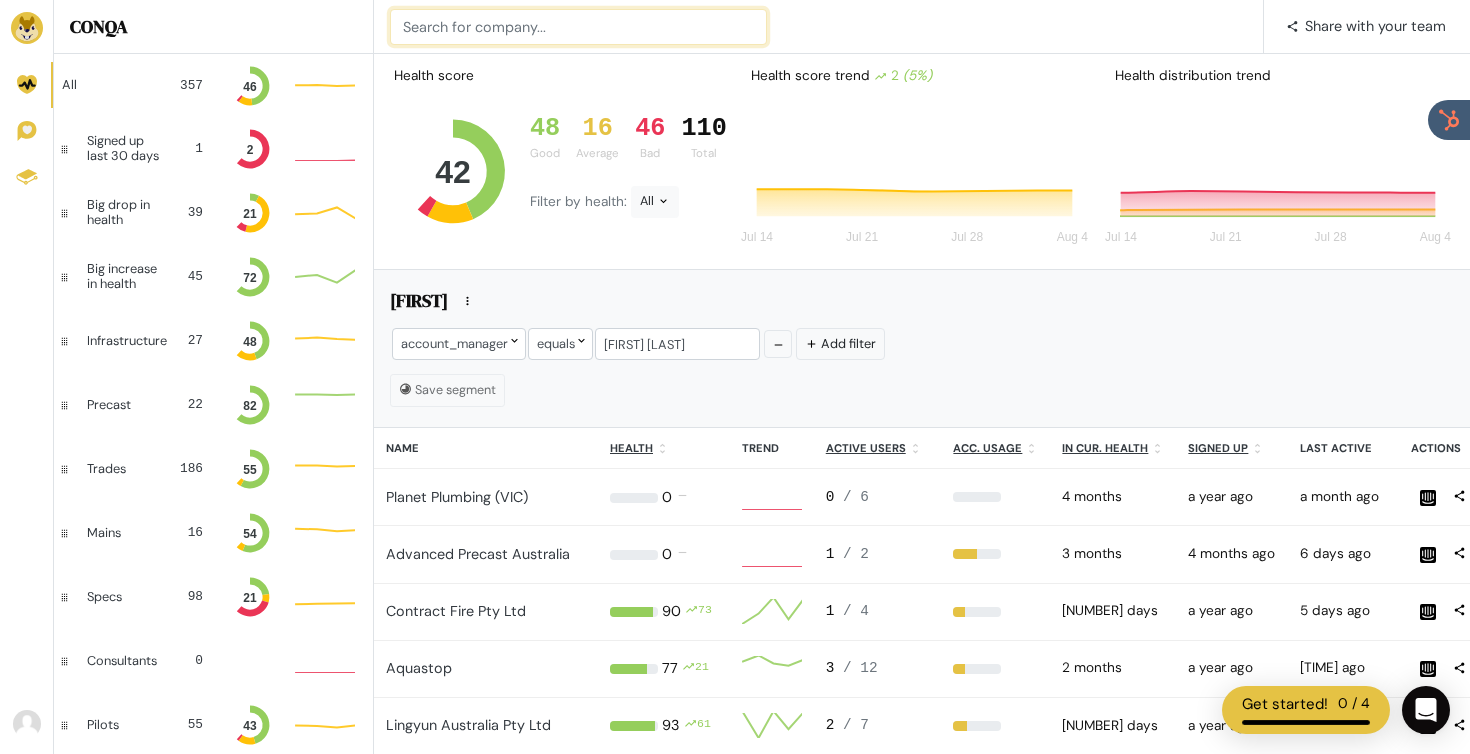 click at bounding box center [578, 27] 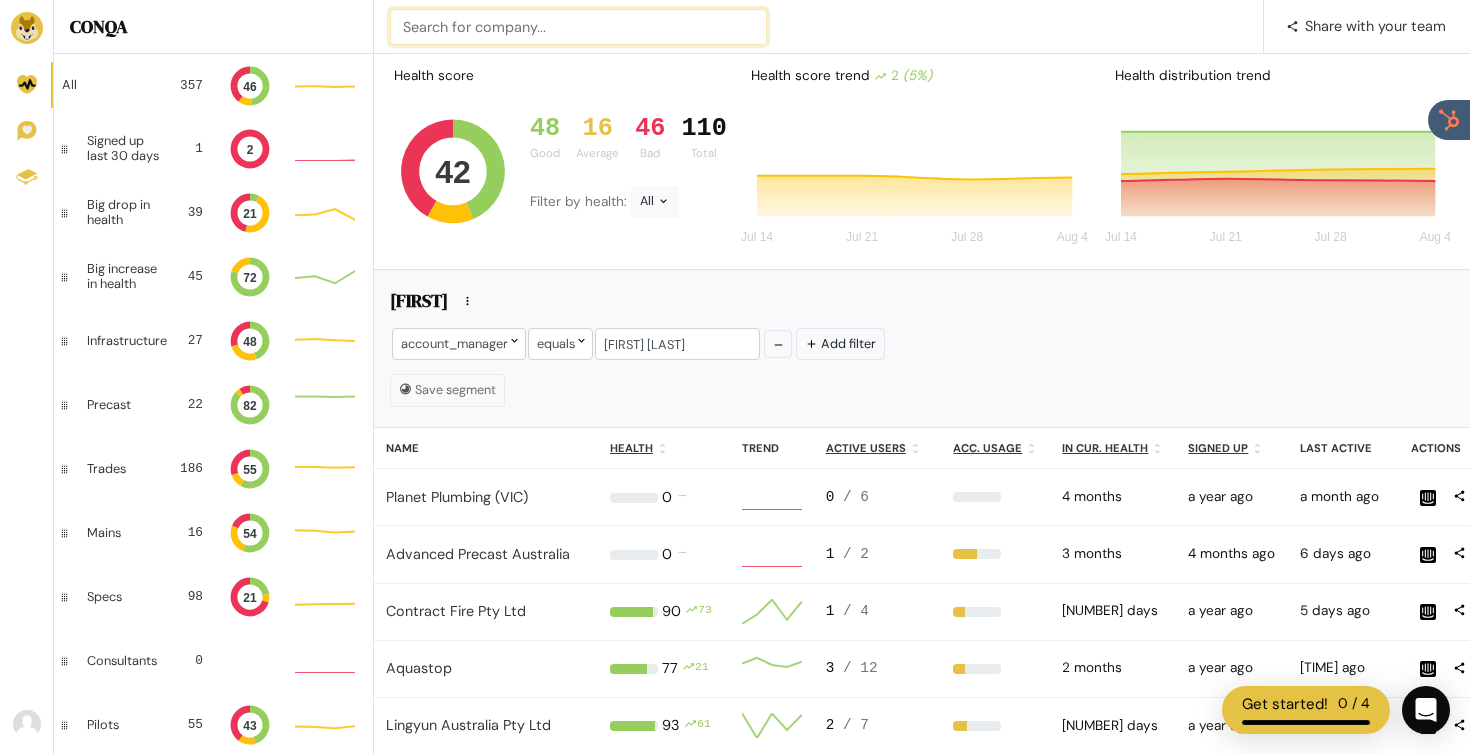 click at bounding box center (578, 27) 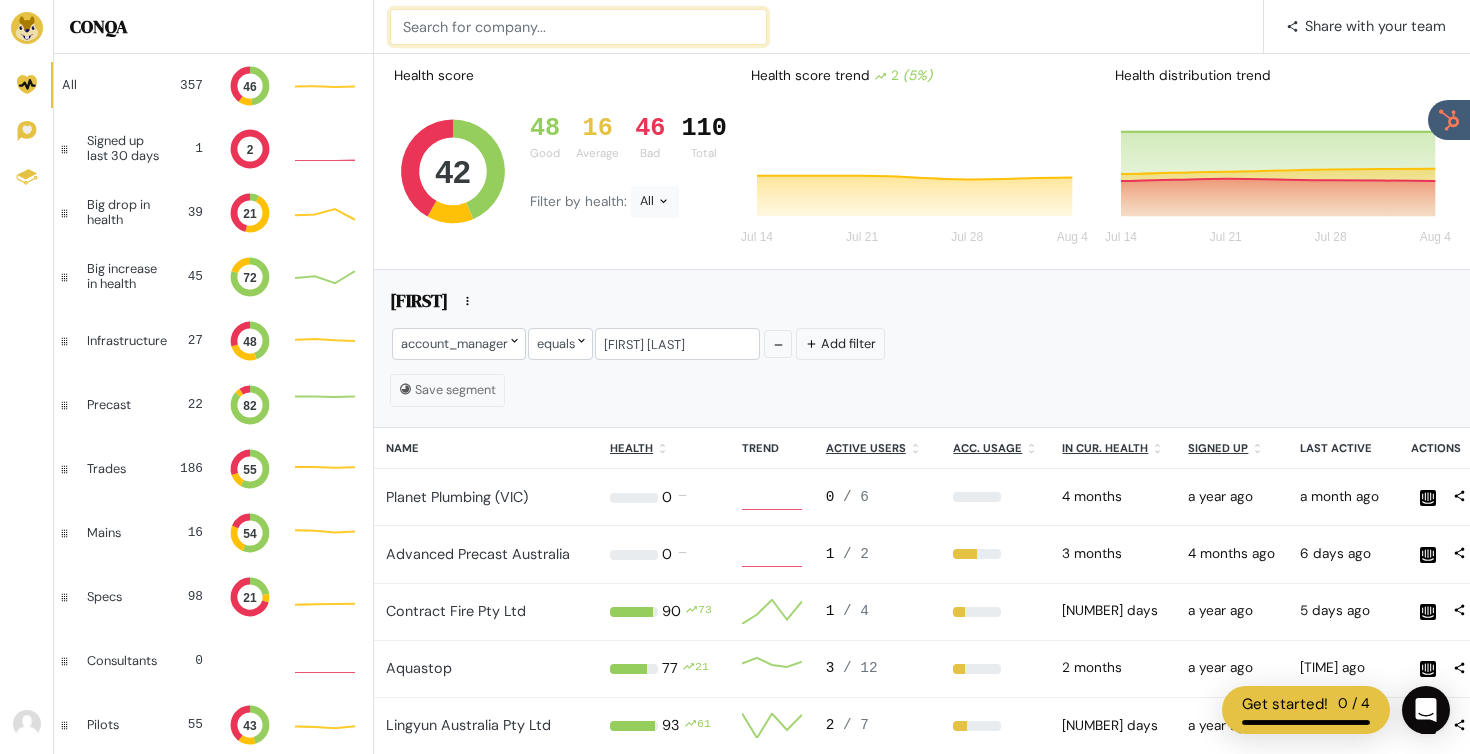 click at bounding box center (578, 27) 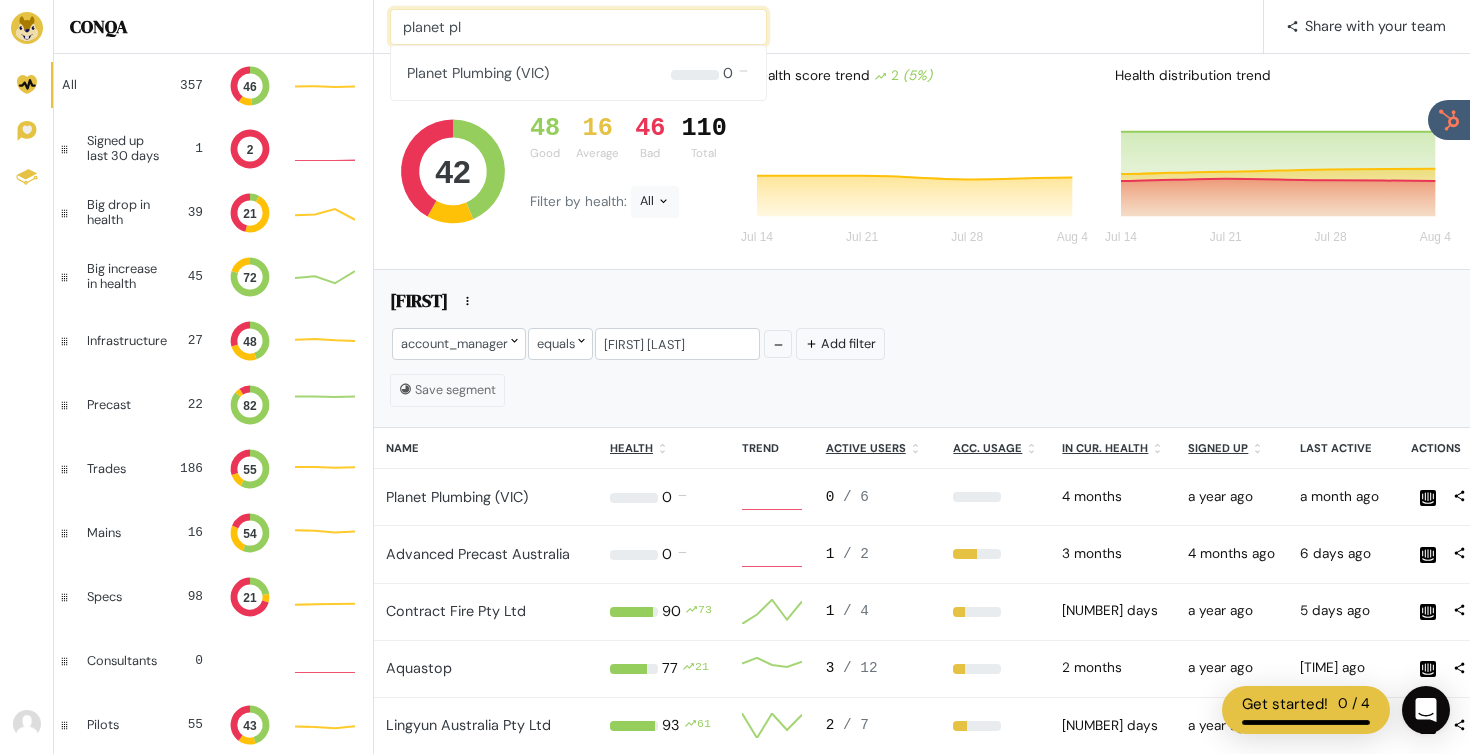 type on "planet pl" 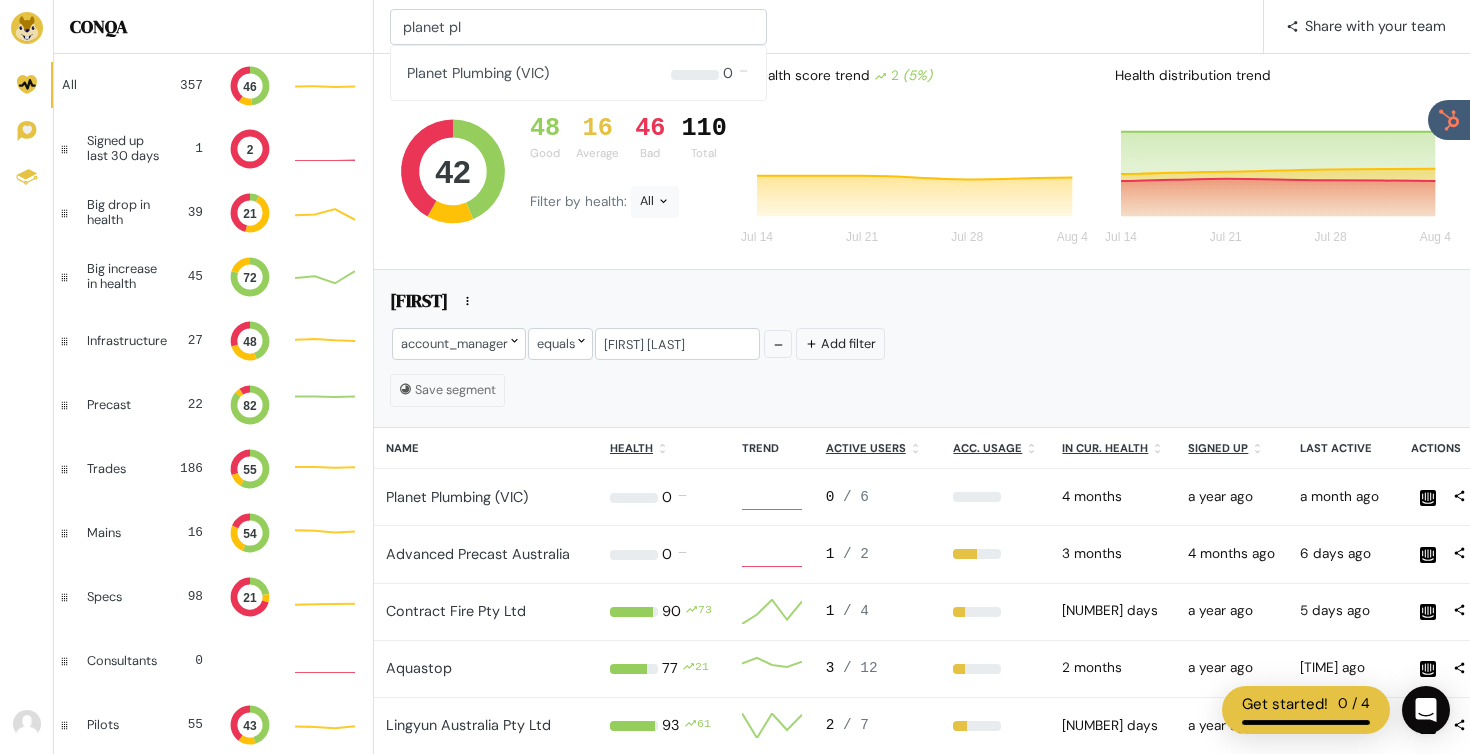 type 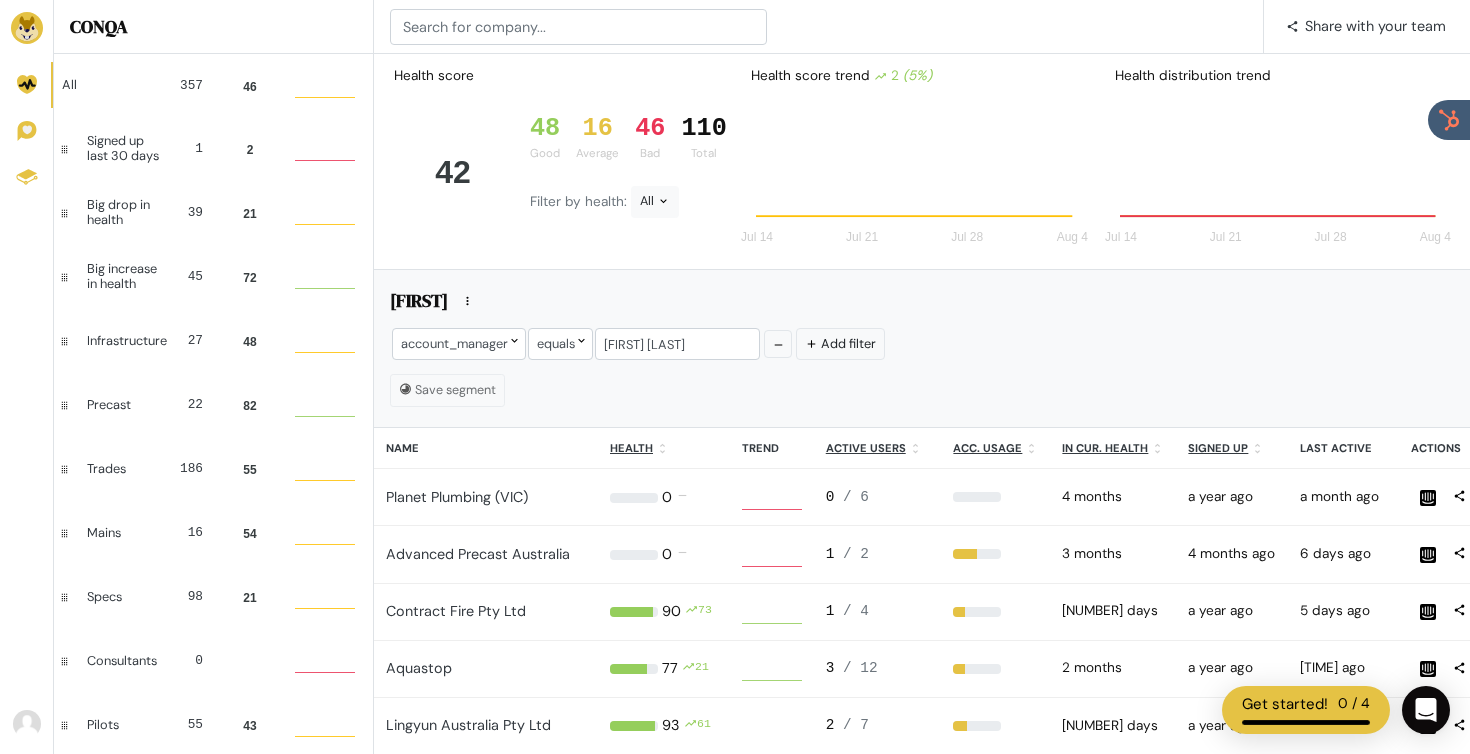 scroll, scrollTop: 1, scrollLeft: 1, axis: both 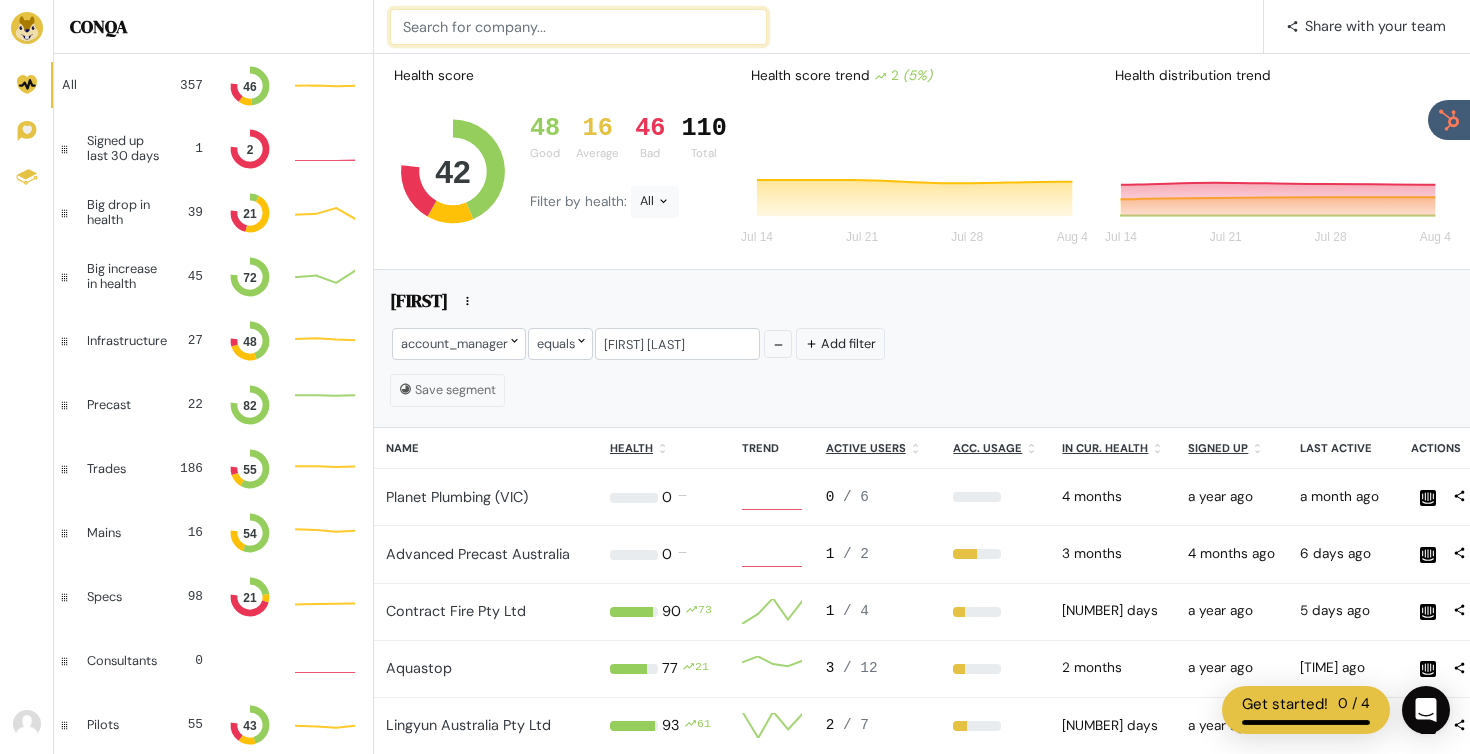 click at bounding box center (578, 27) 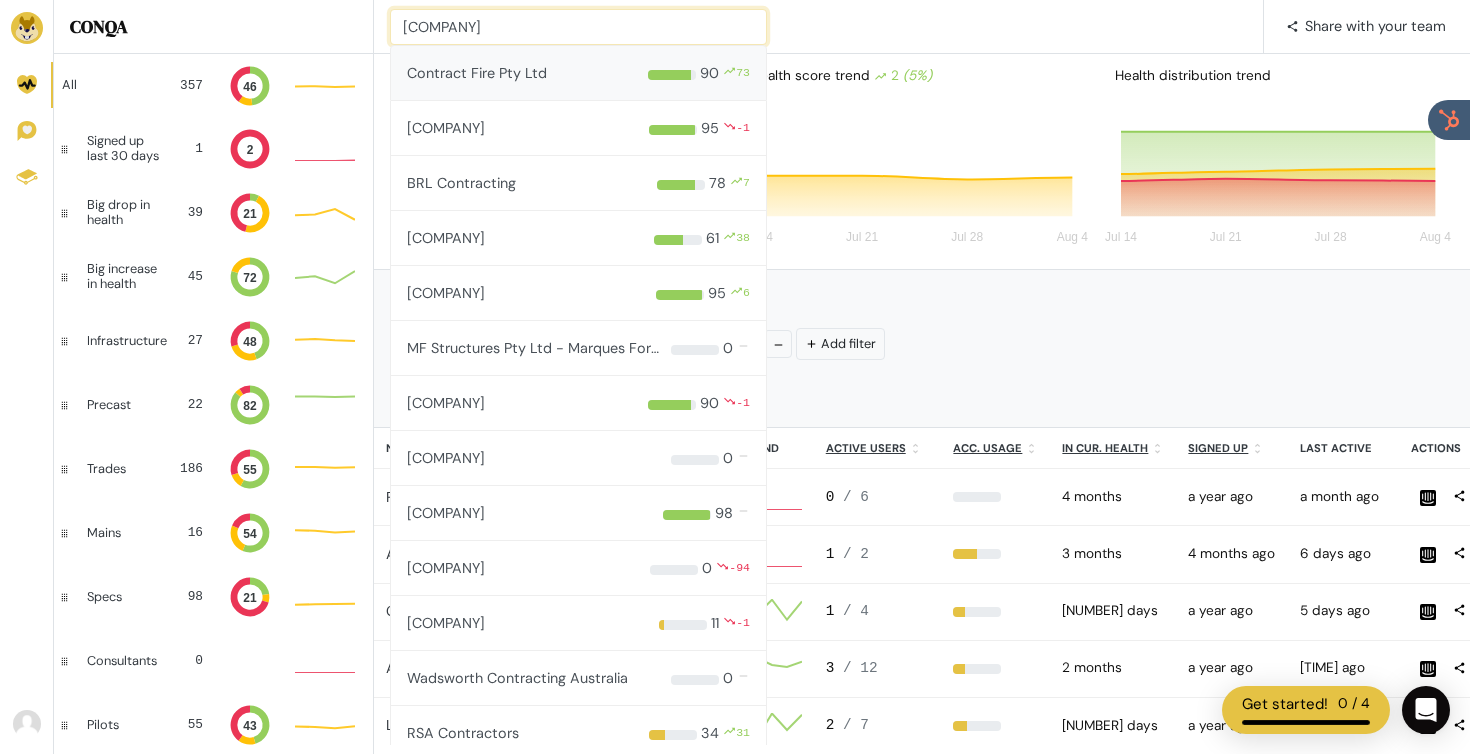 type on "[COMPANY]" 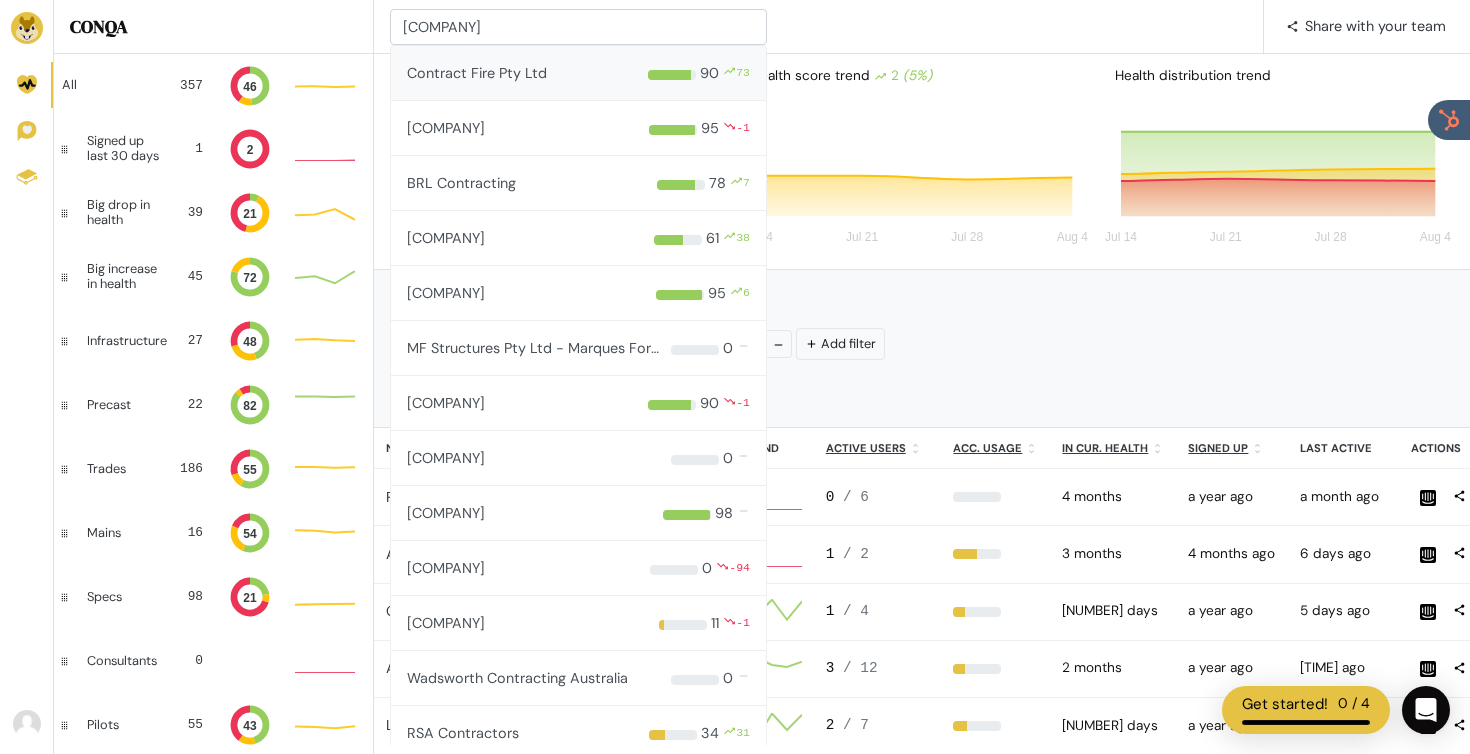 type 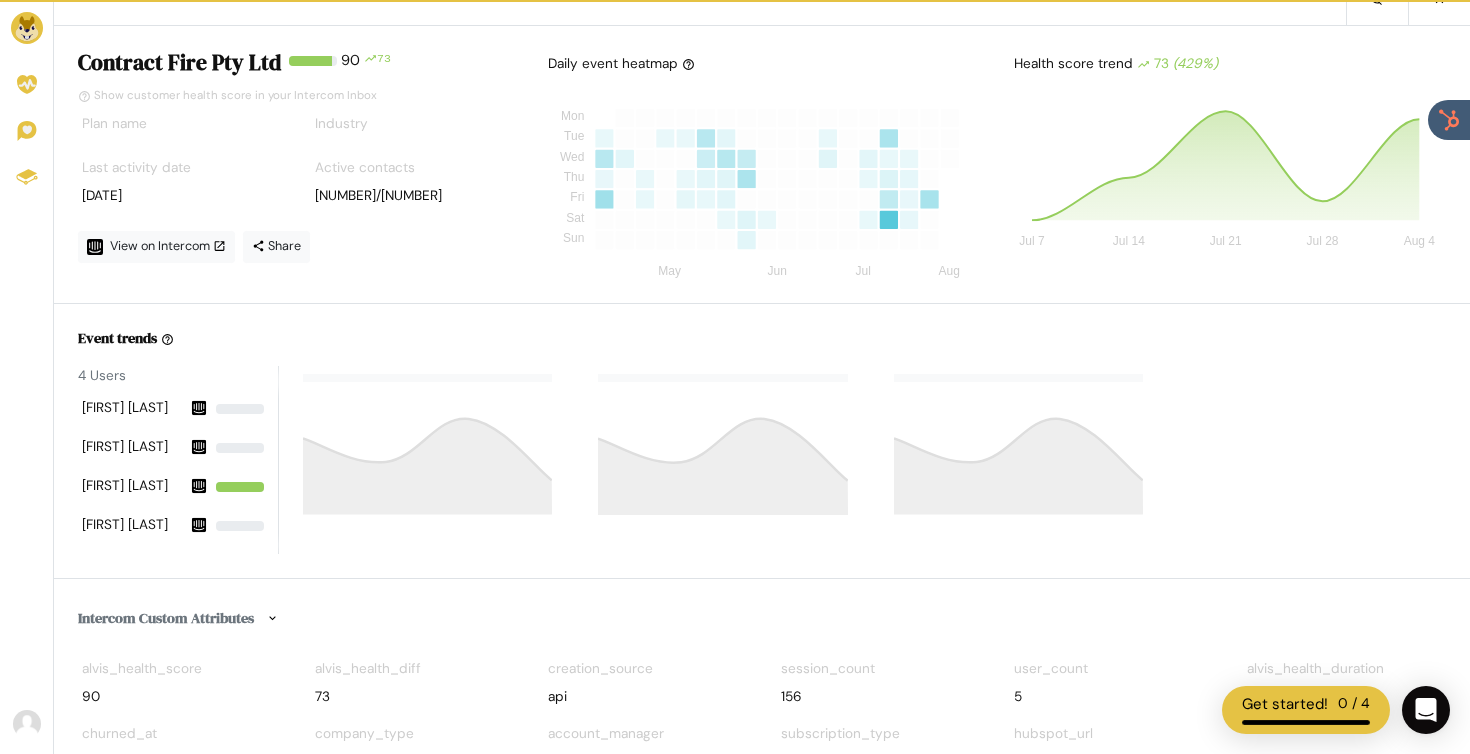 scroll, scrollTop: 0, scrollLeft: 0, axis: both 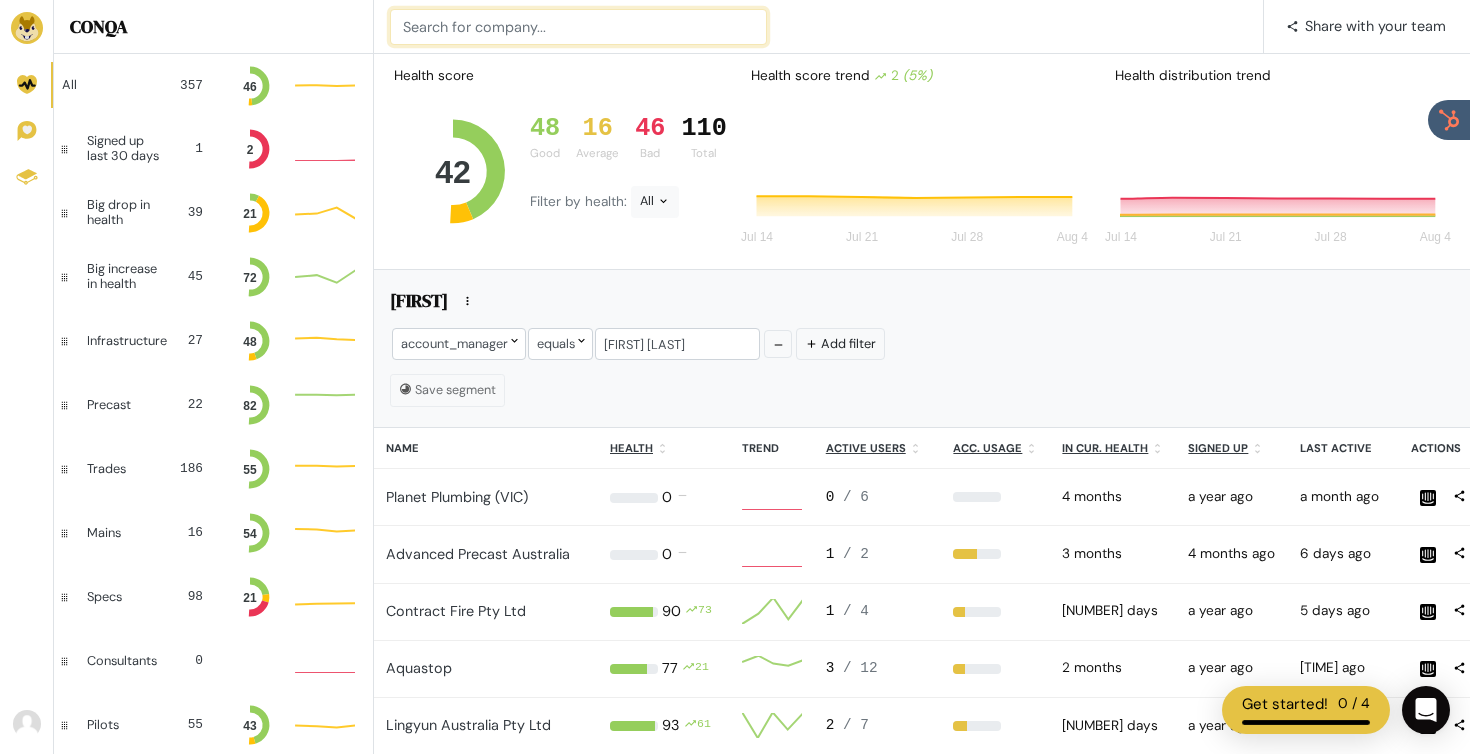 click at bounding box center (578, 27) 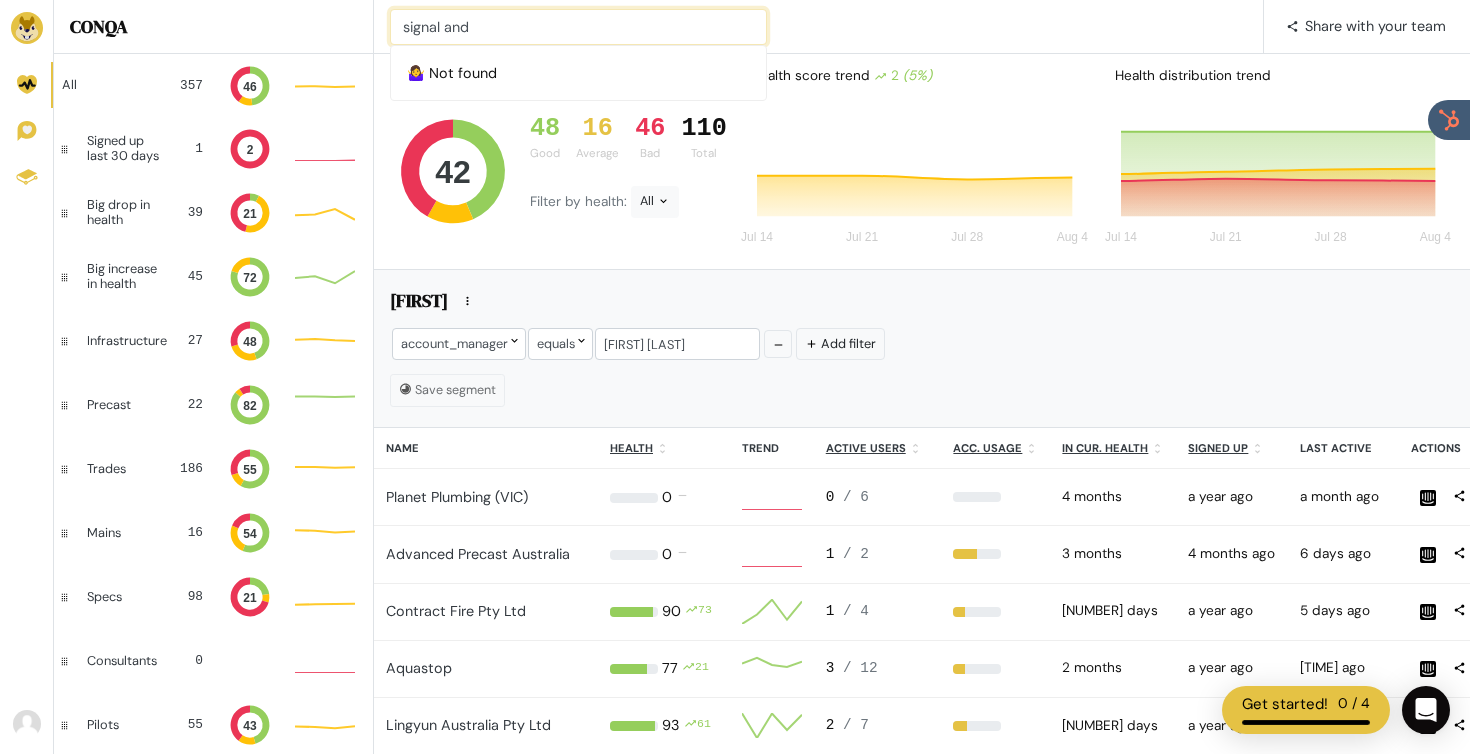 type on "signal and" 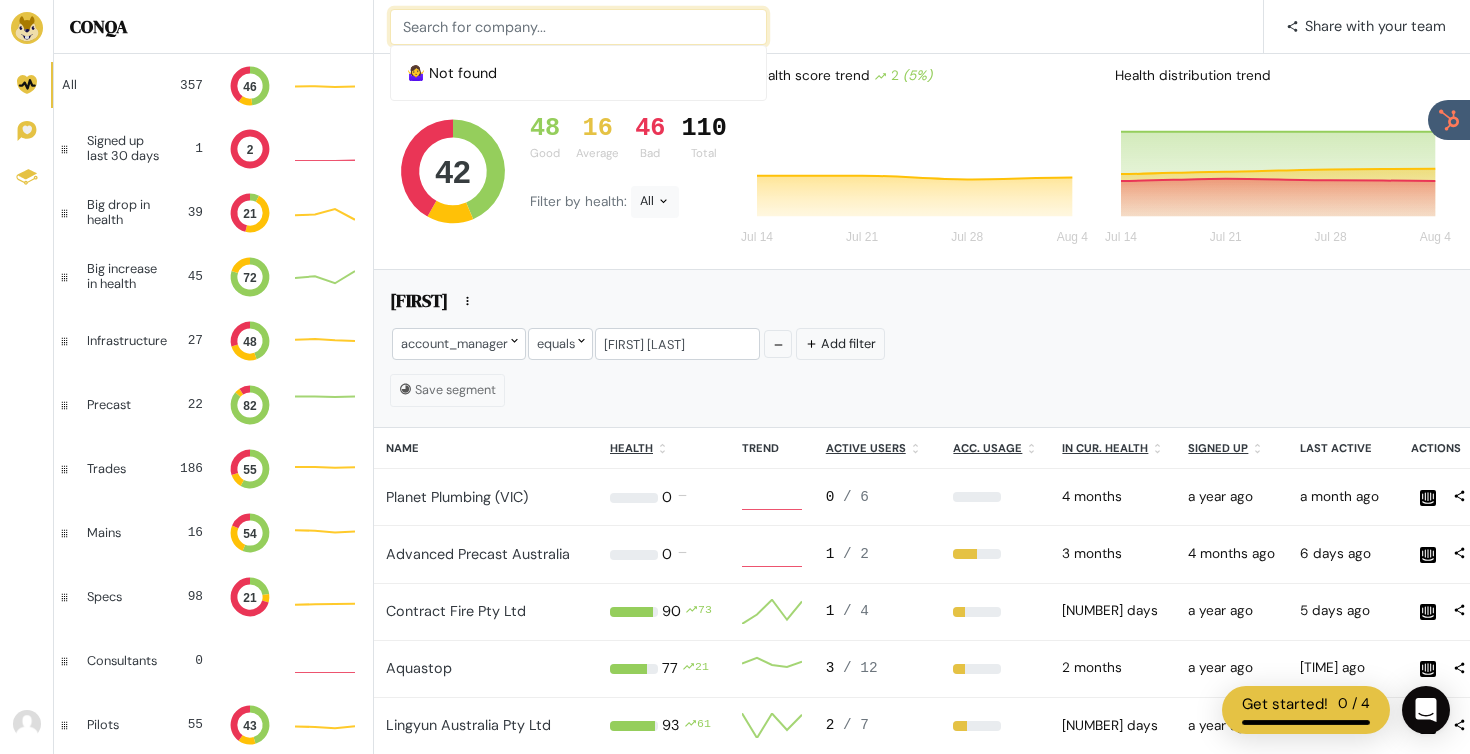 click at bounding box center [578, 27] 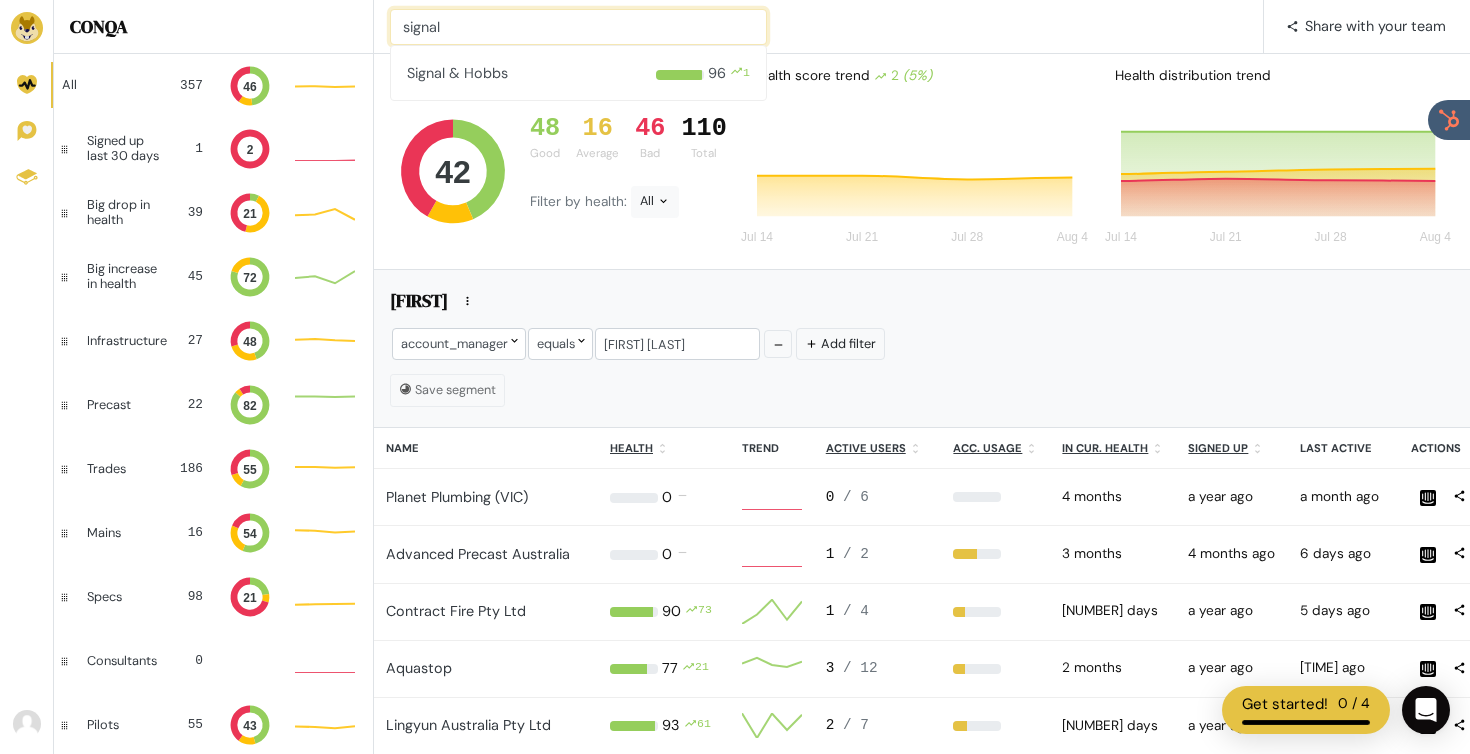type on "signal" 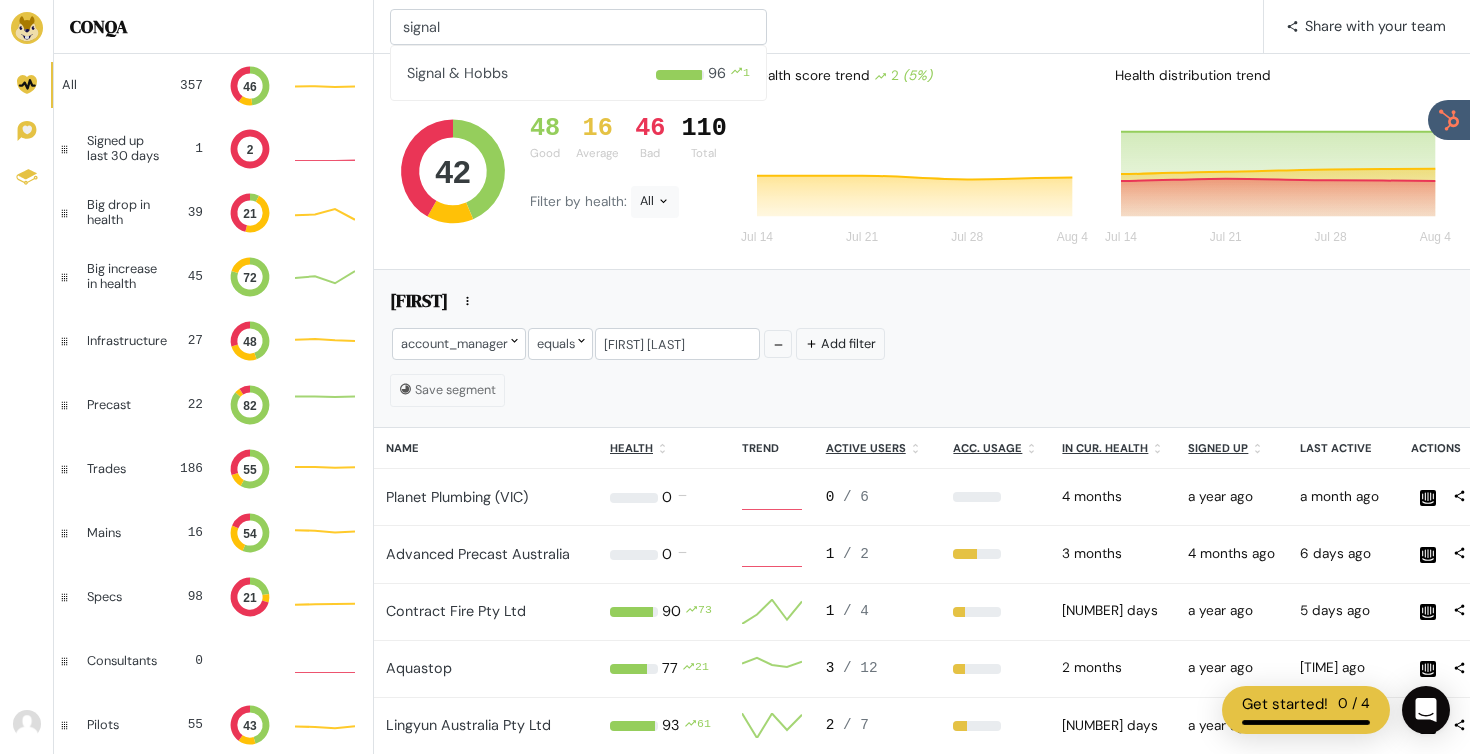 type 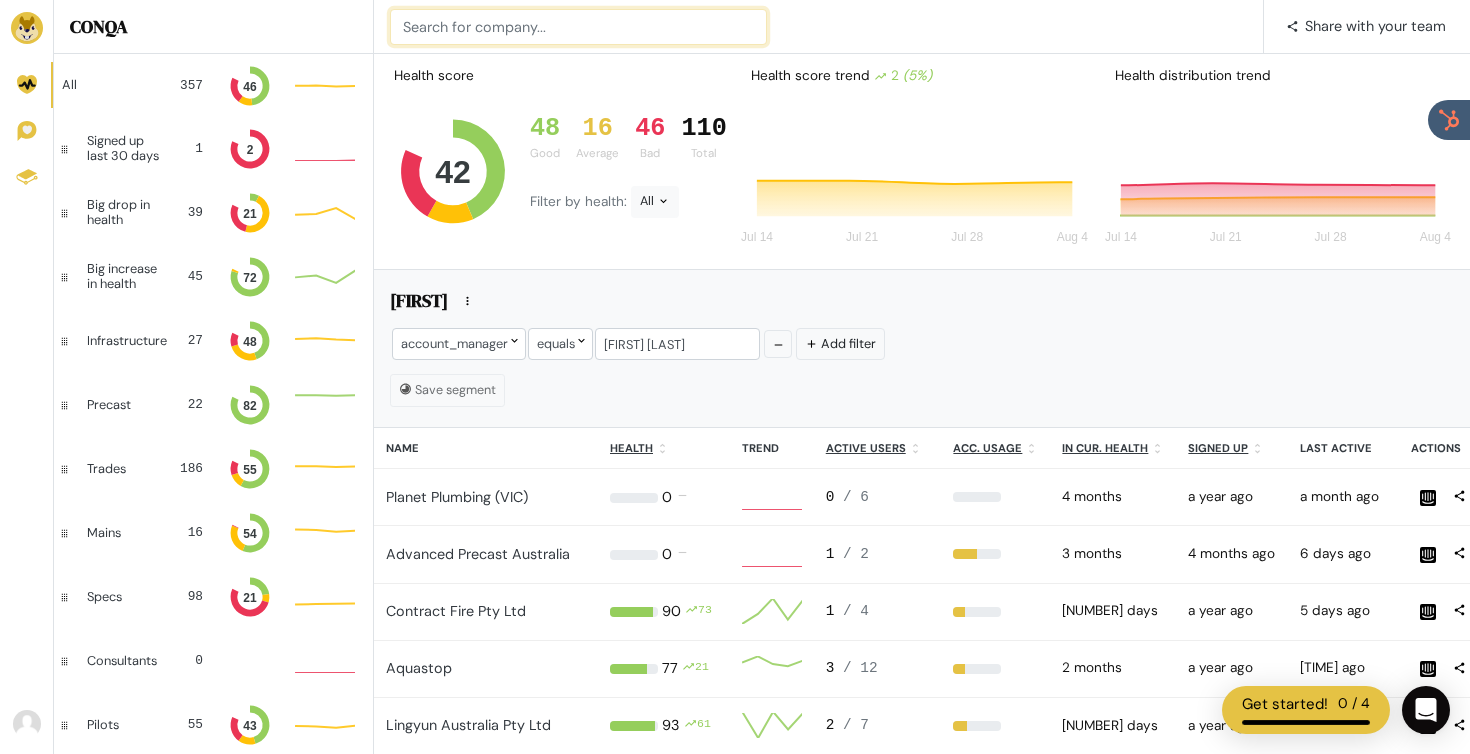 click at bounding box center [578, 27] 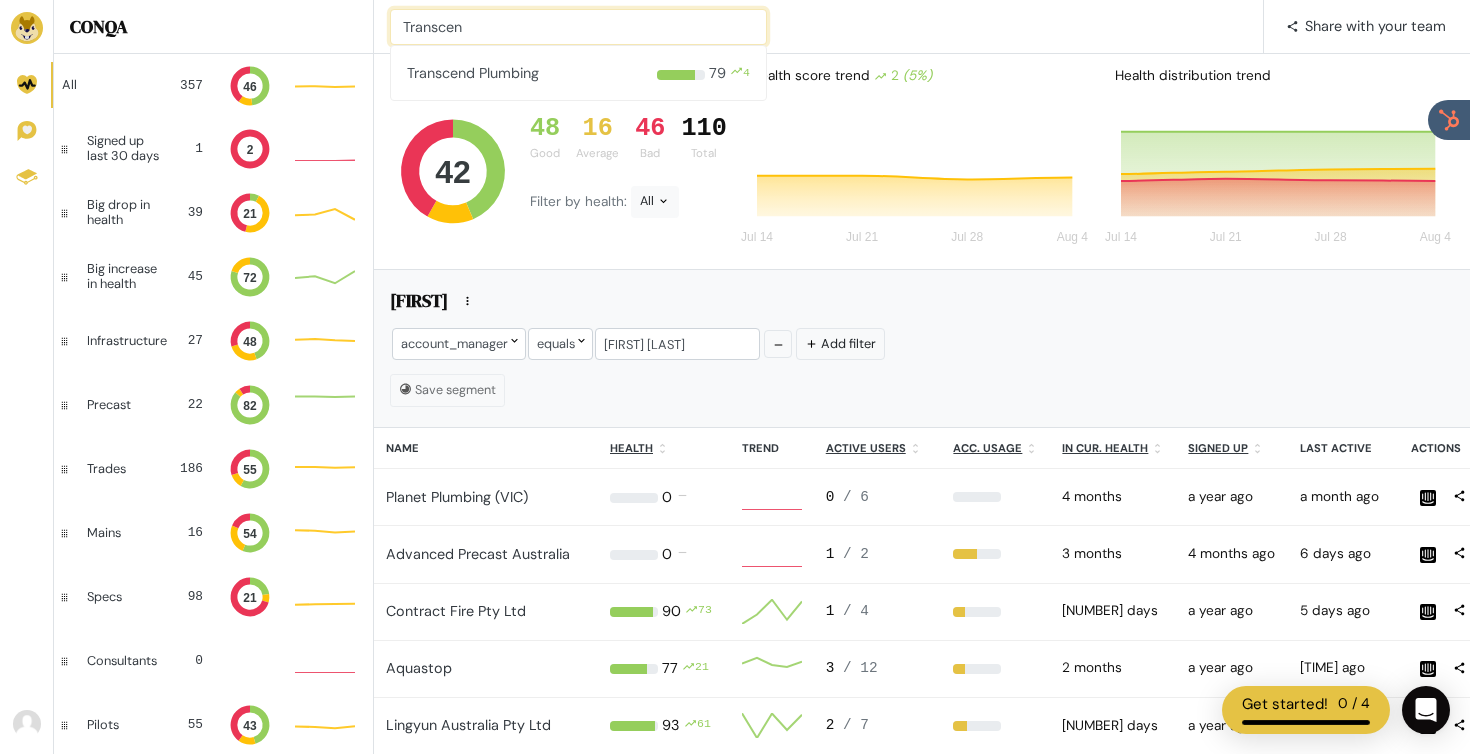 type on "Transcen" 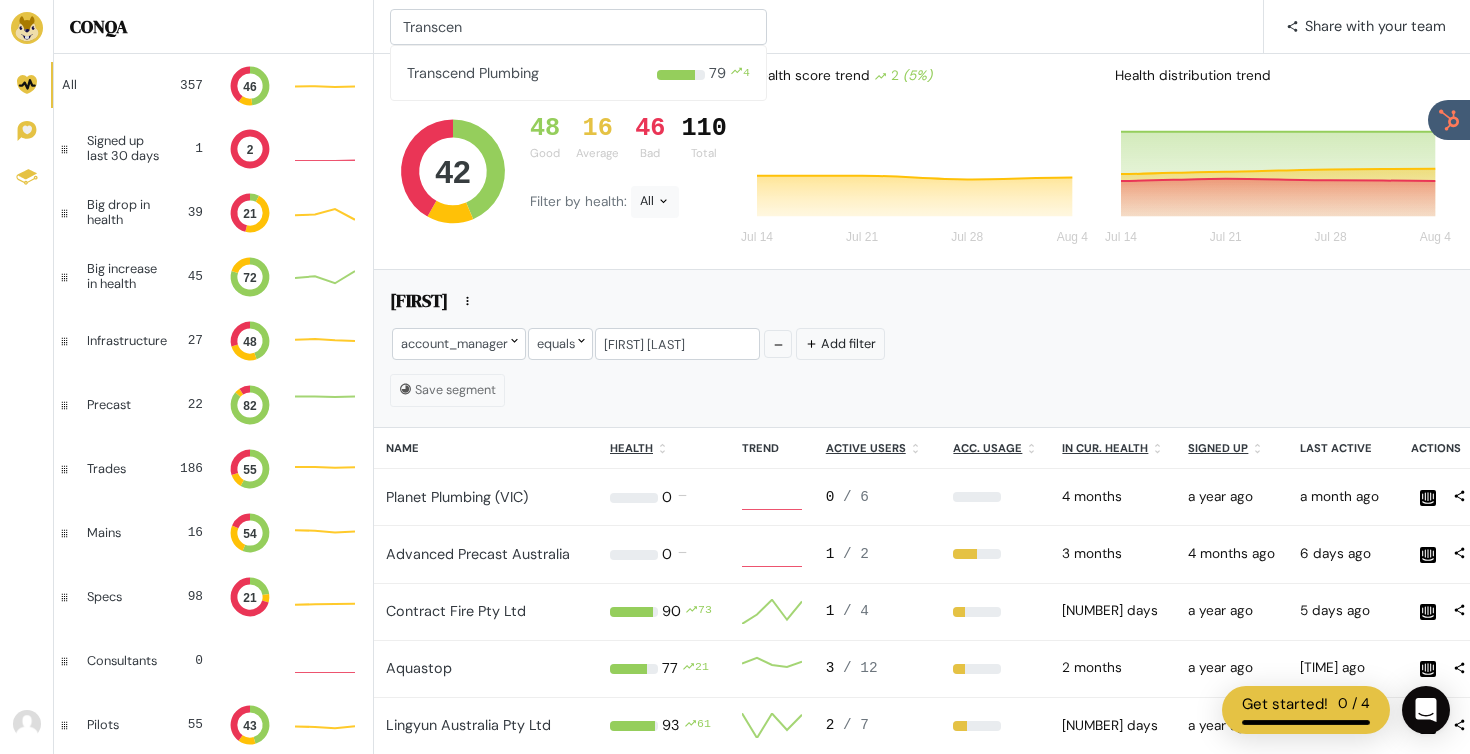 type 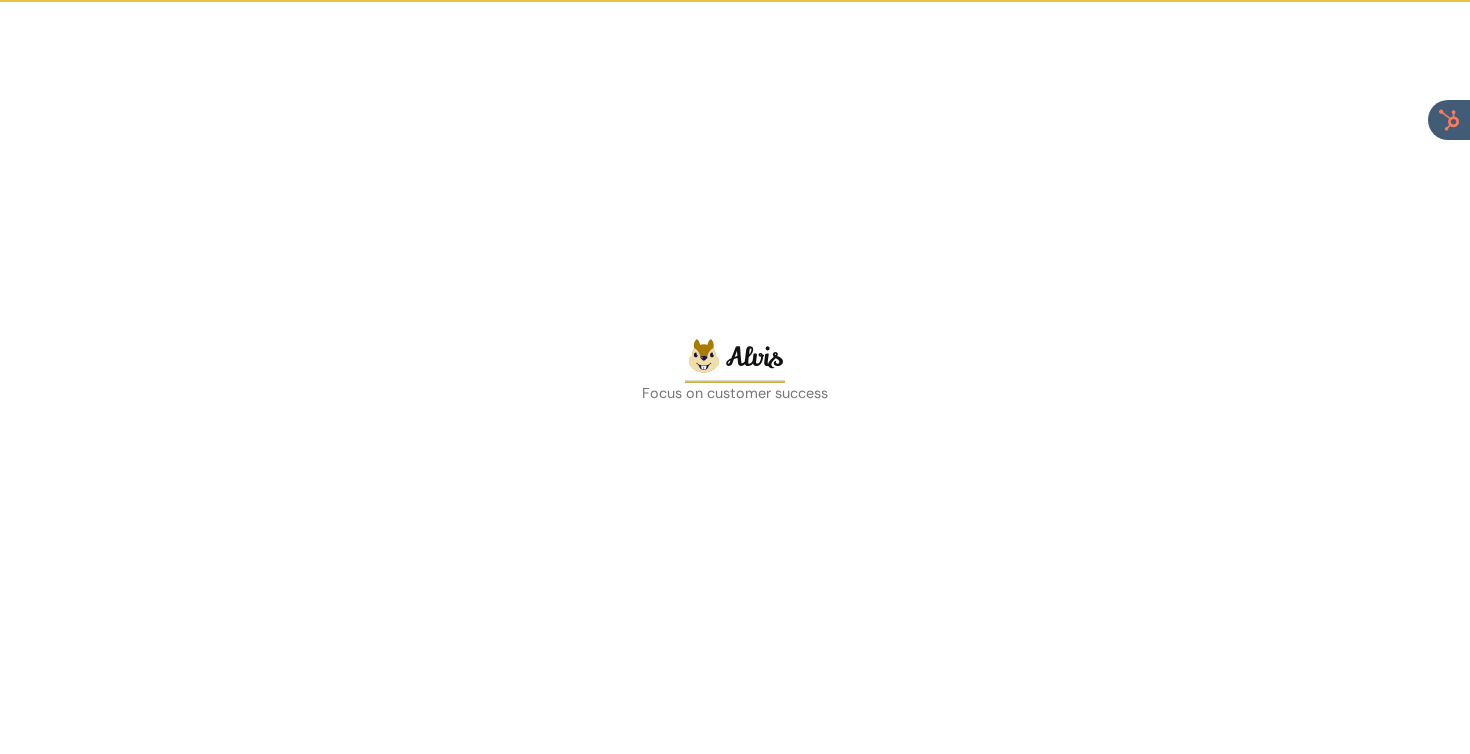 scroll, scrollTop: 0, scrollLeft: 0, axis: both 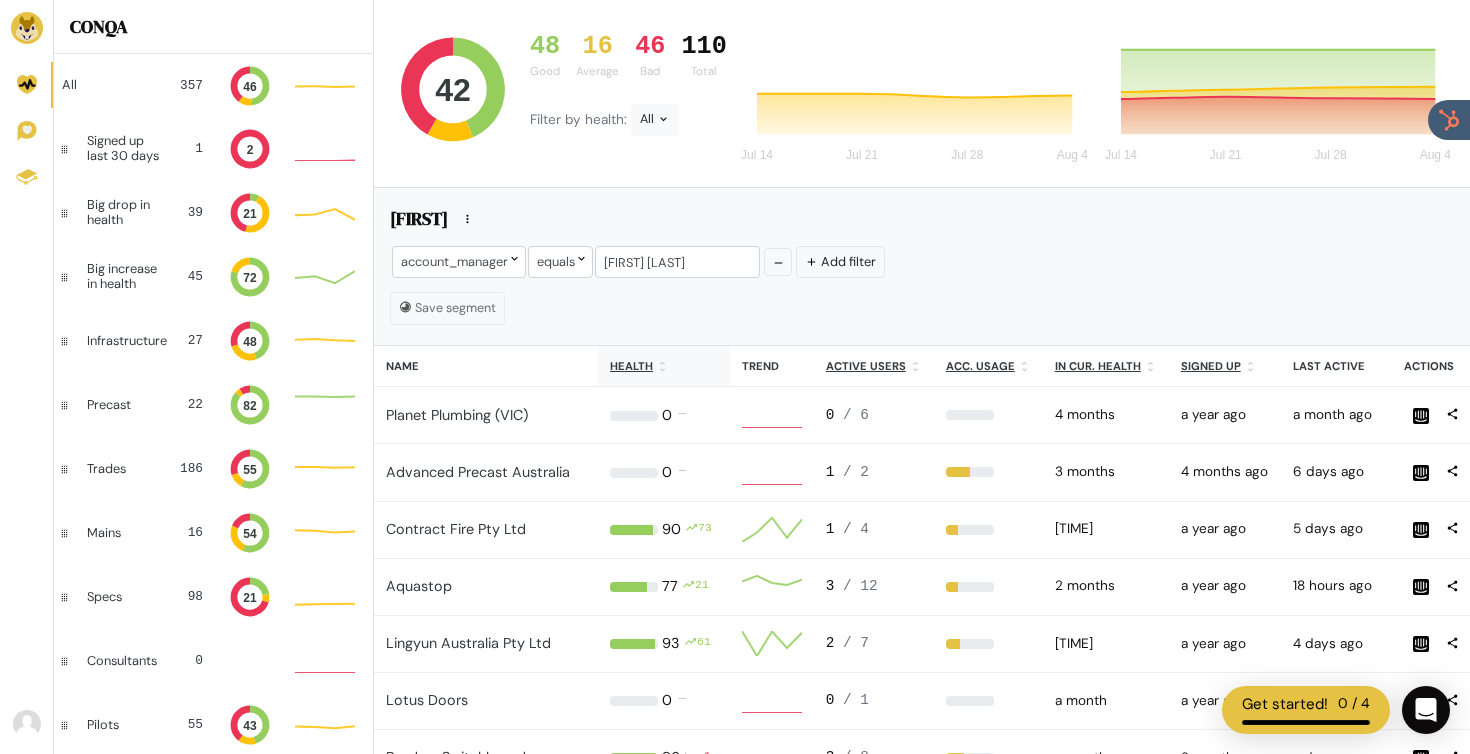 click on "Health" at bounding box center (631, 366) 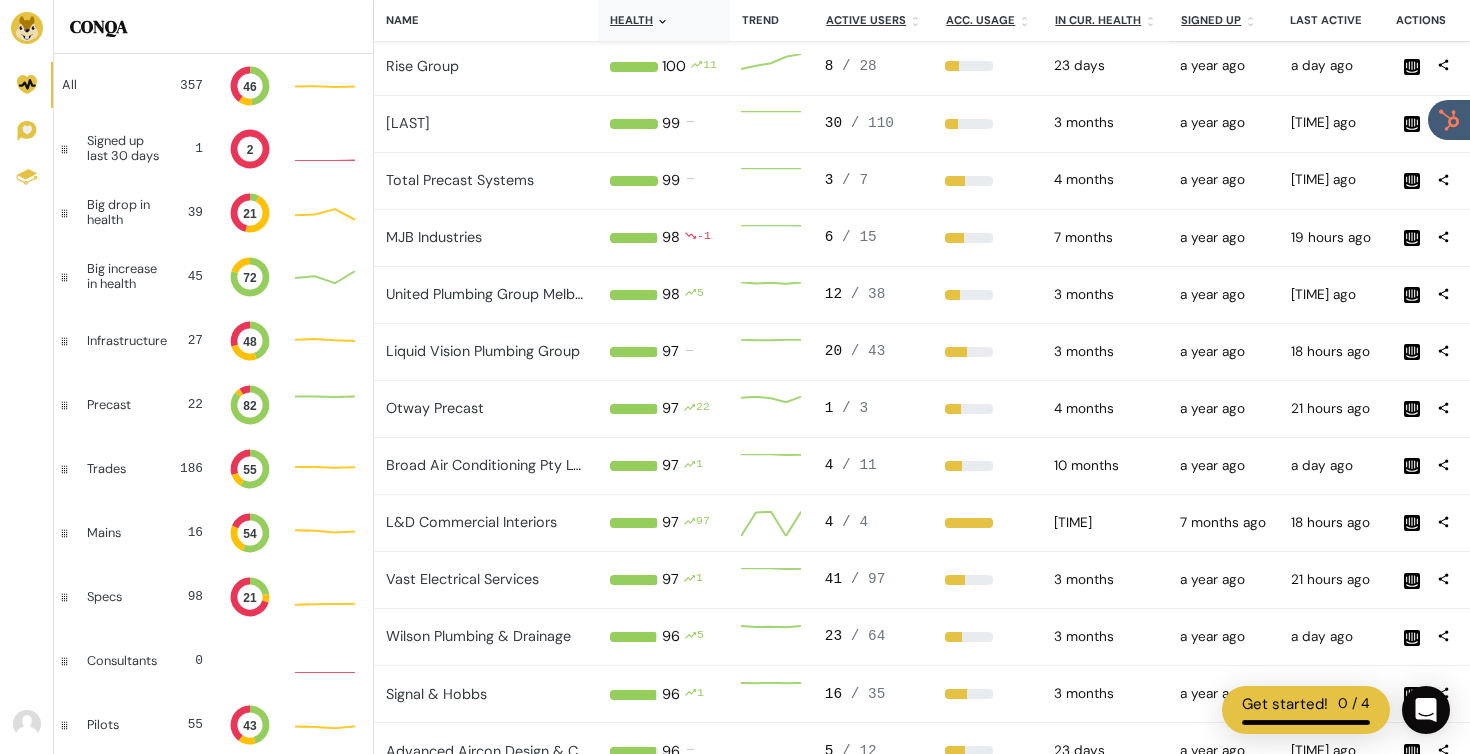 scroll, scrollTop: 513, scrollLeft: 0, axis: vertical 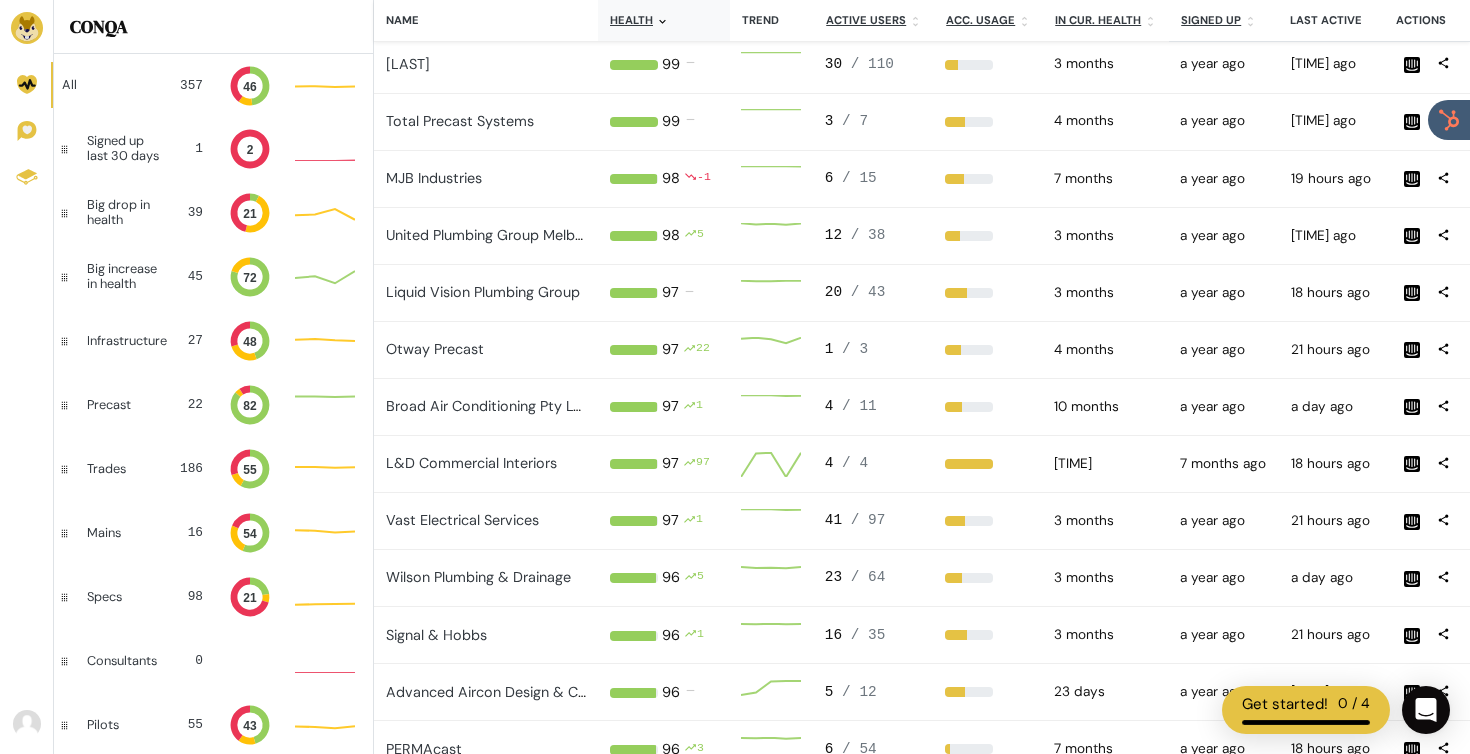 drag, startPoint x: 461, startPoint y: 68, endPoint x: 382, endPoint y: 61, distance: 79.30952 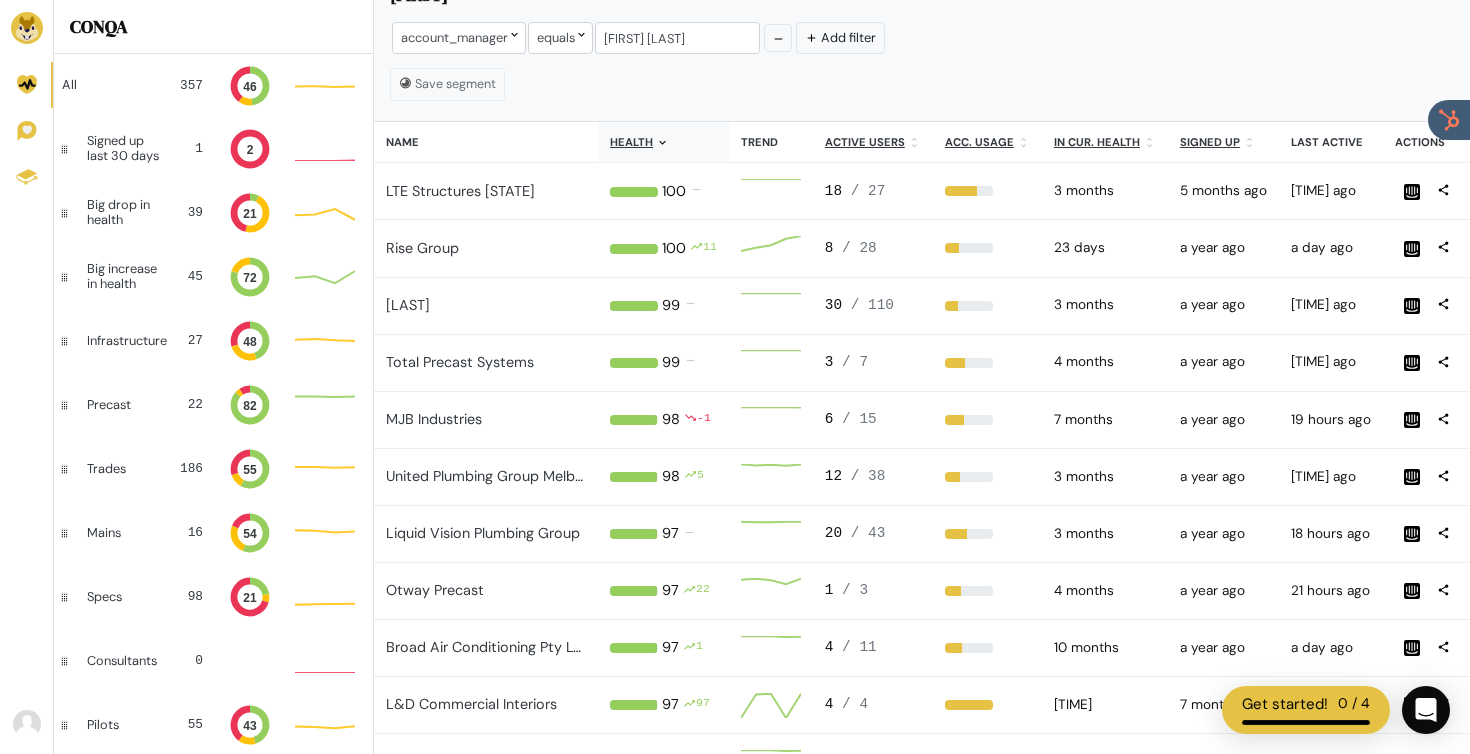 scroll, scrollTop: 0, scrollLeft: 0, axis: both 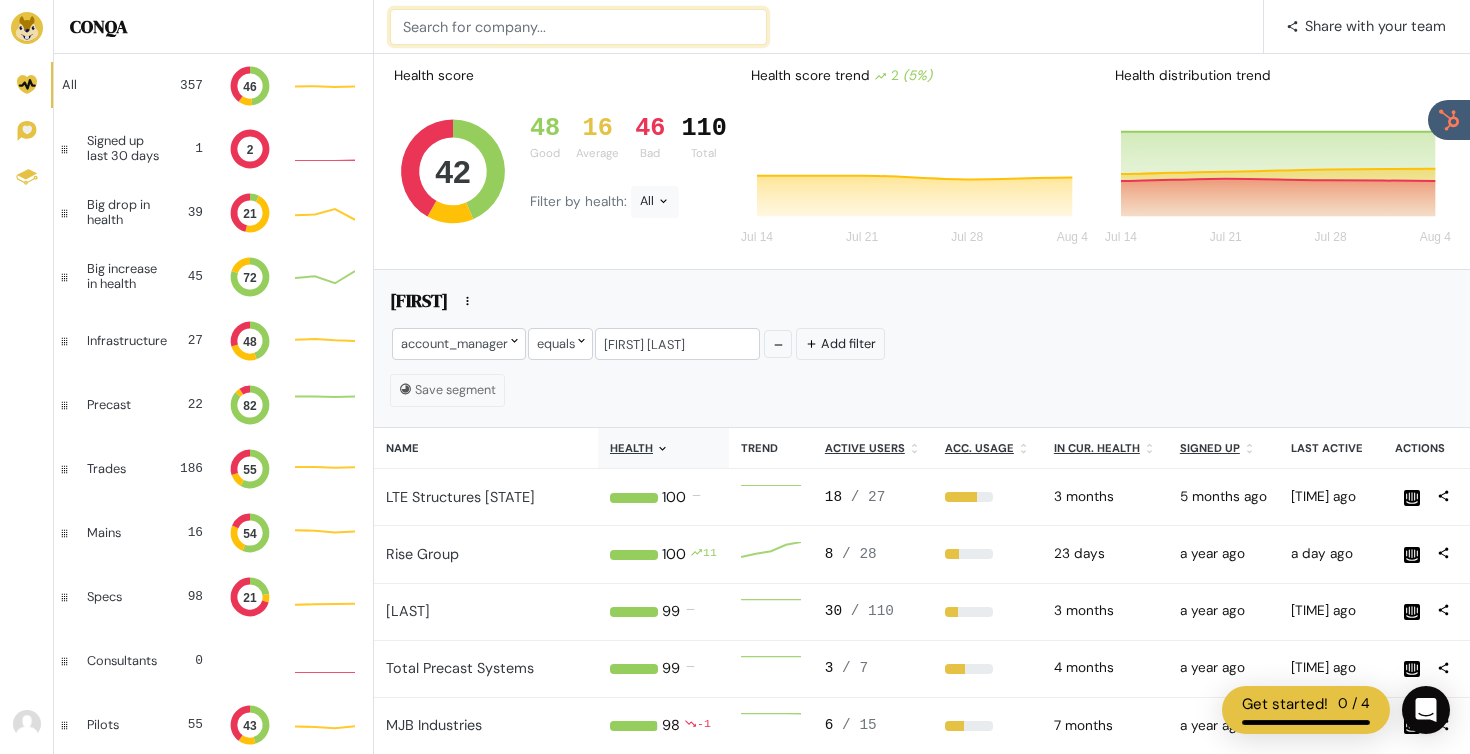 click at bounding box center (578, 27) 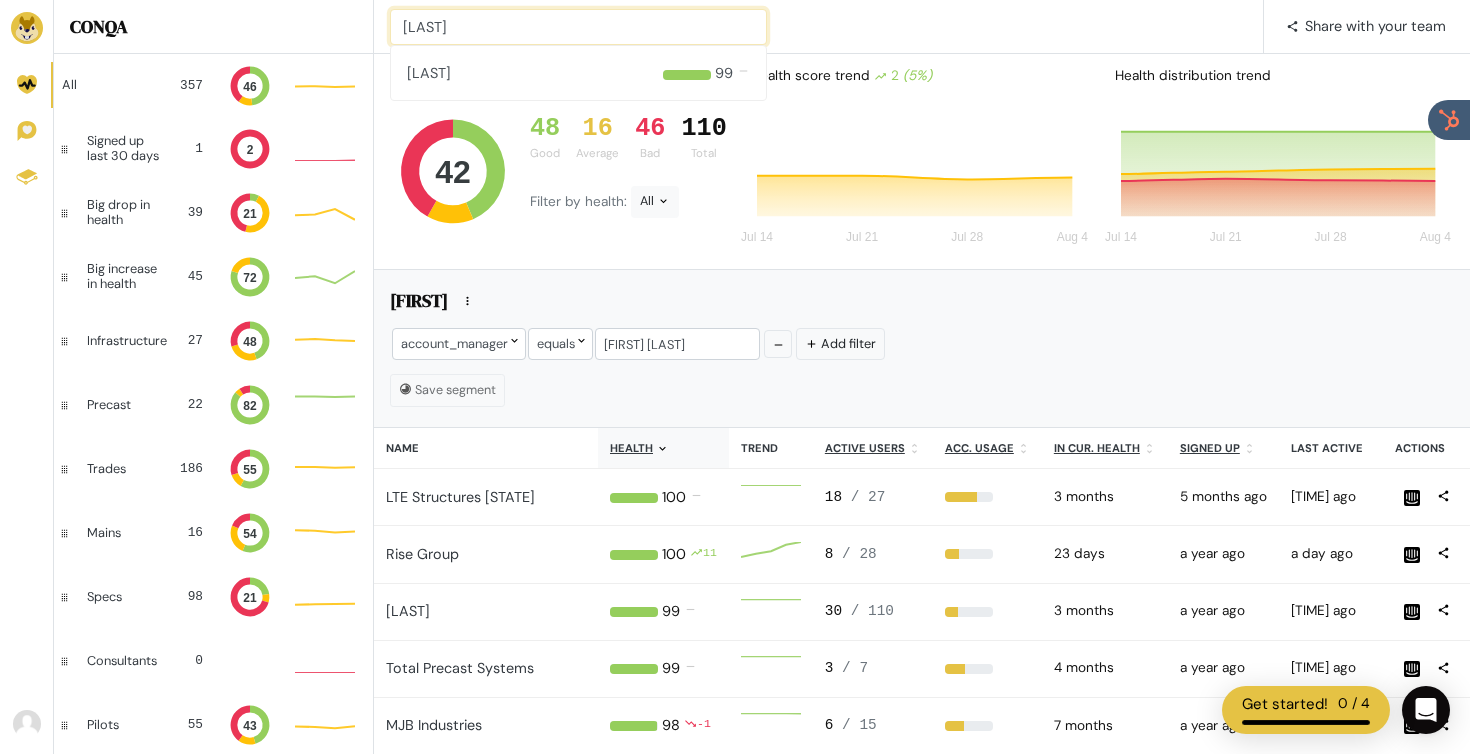 type on "geschke" 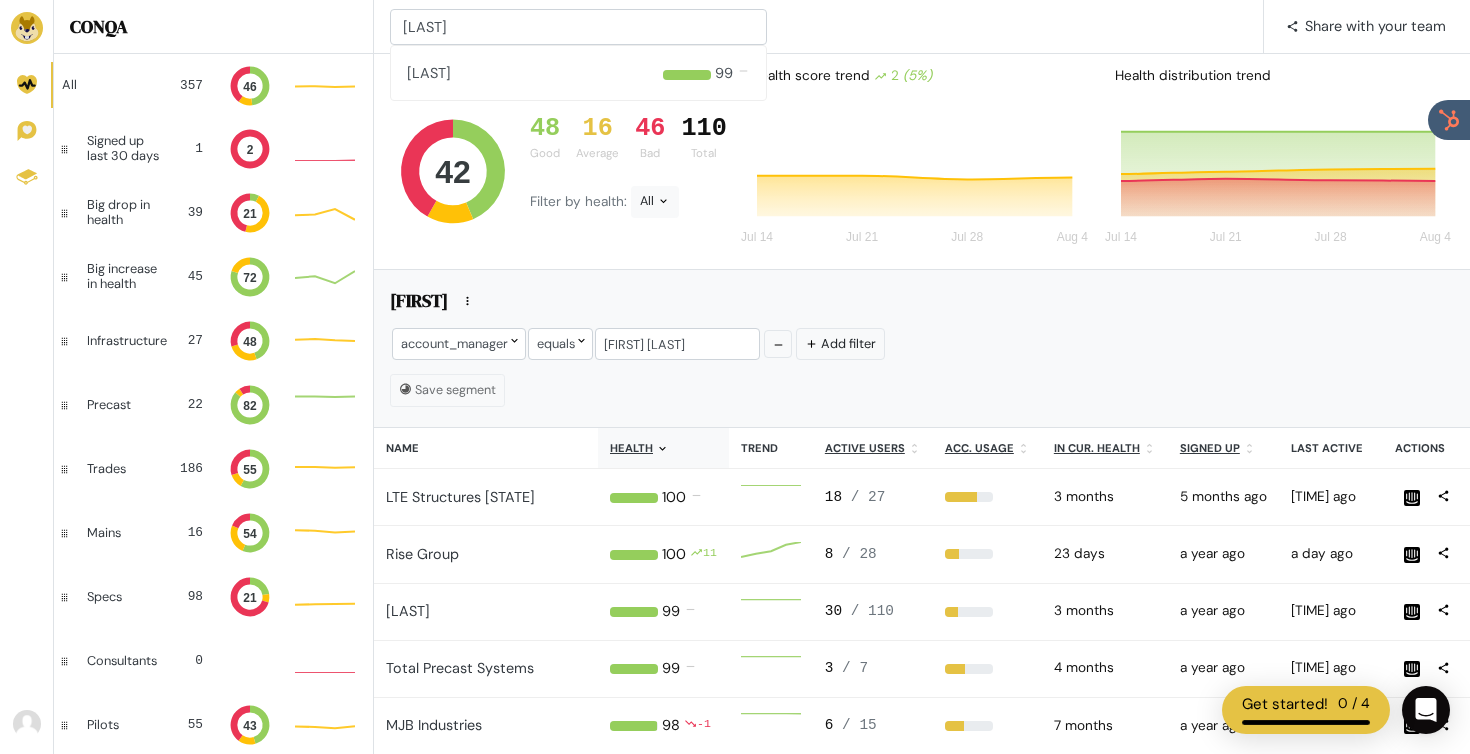 type 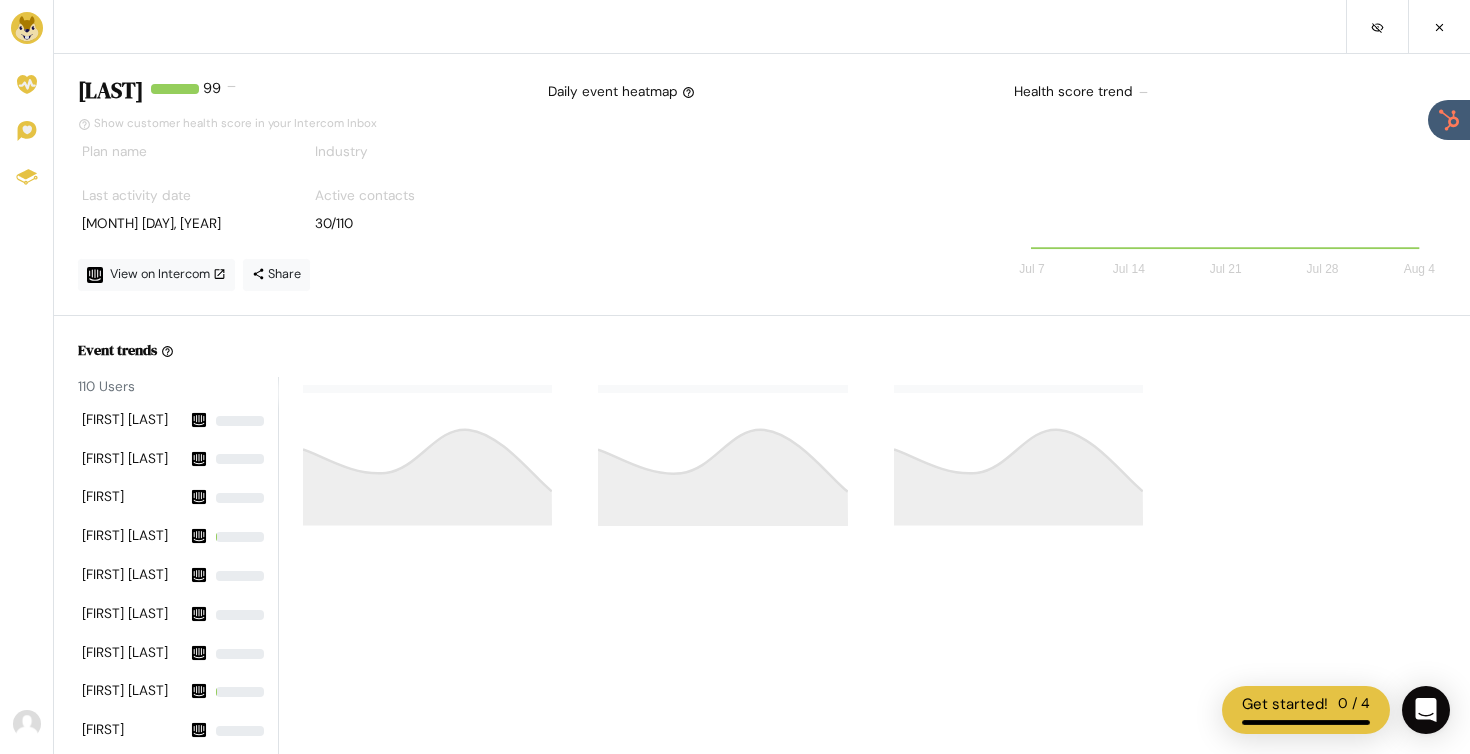 scroll, scrollTop: 1, scrollLeft: 1, axis: both 